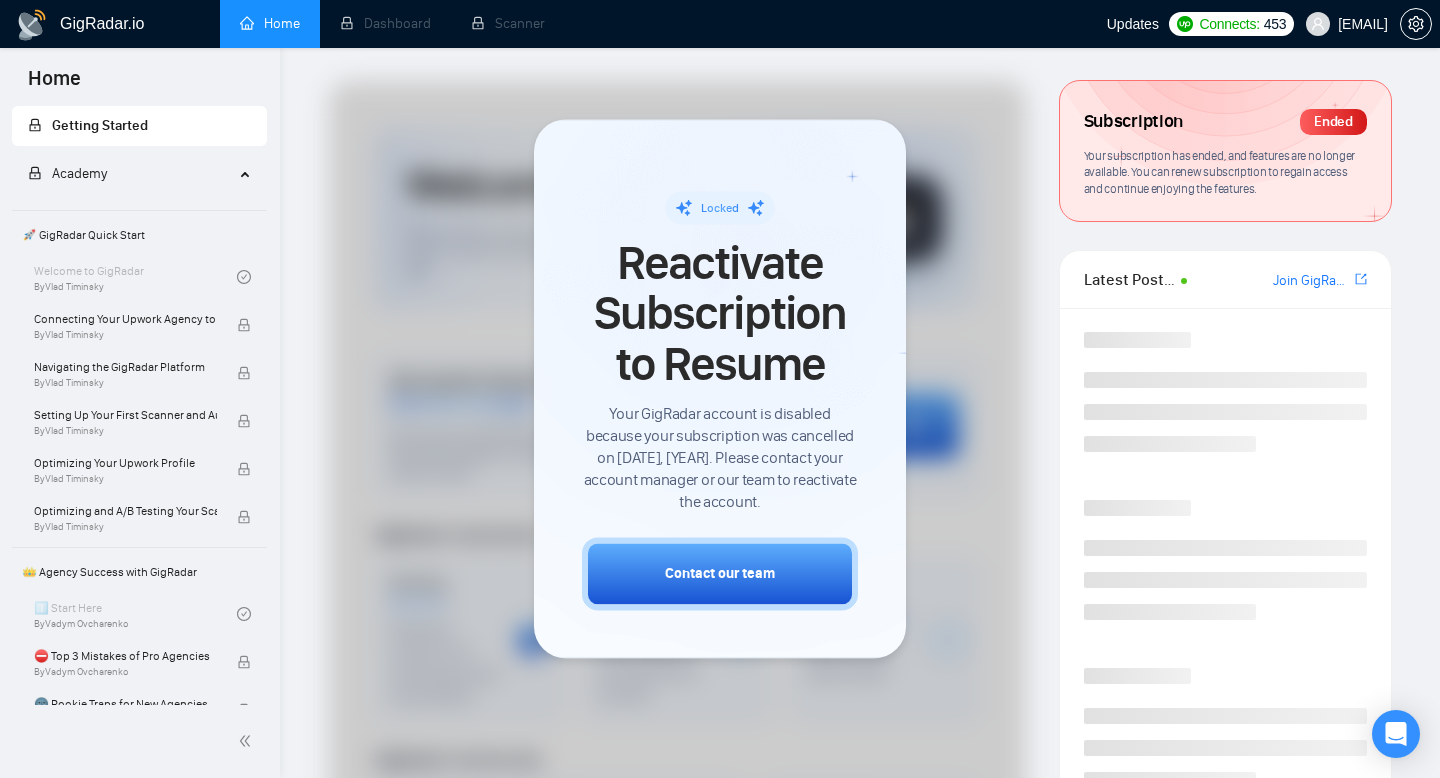 scroll, scrollTop: 0, scrollLeft: 0, axis: both 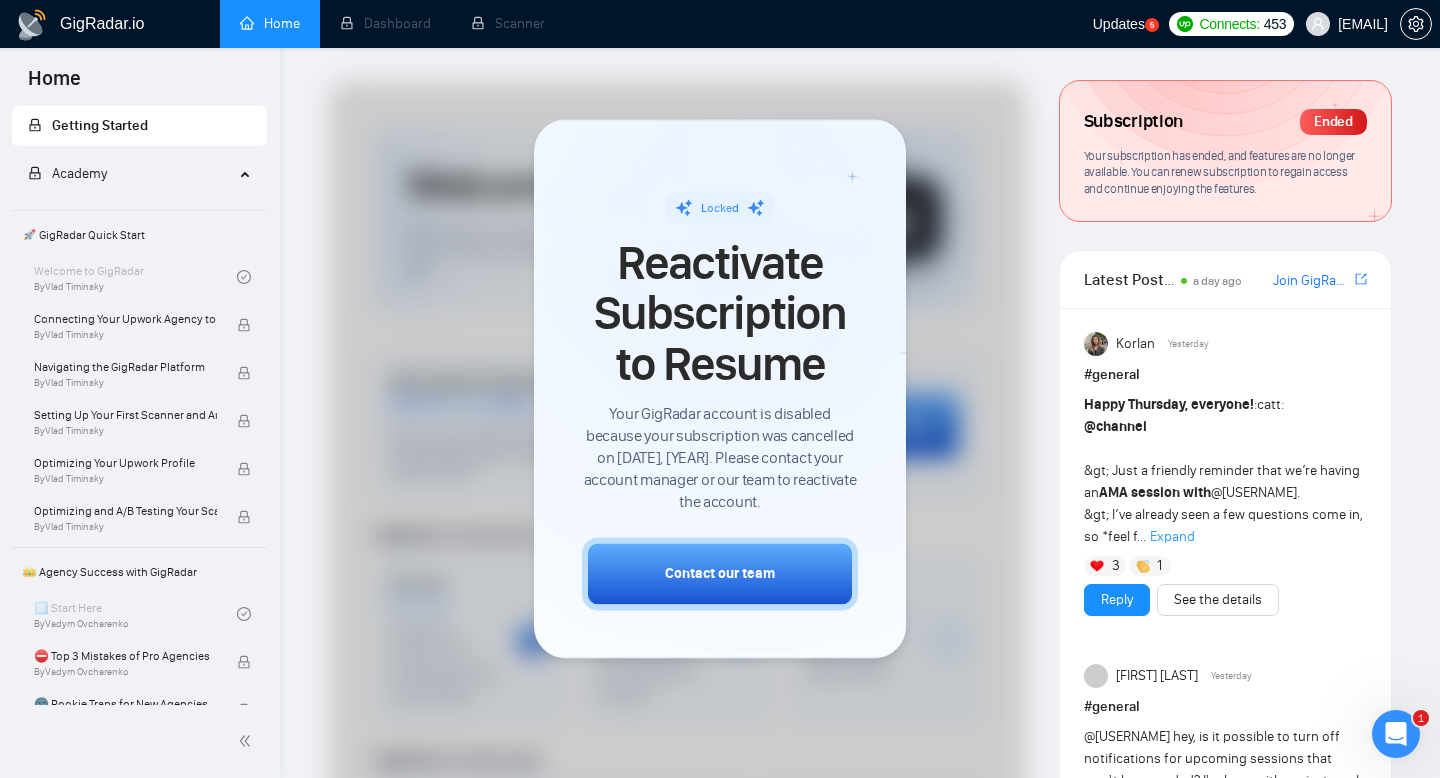 click on "Reactivate Subscription to Resume" at bounding box center [720, 313] 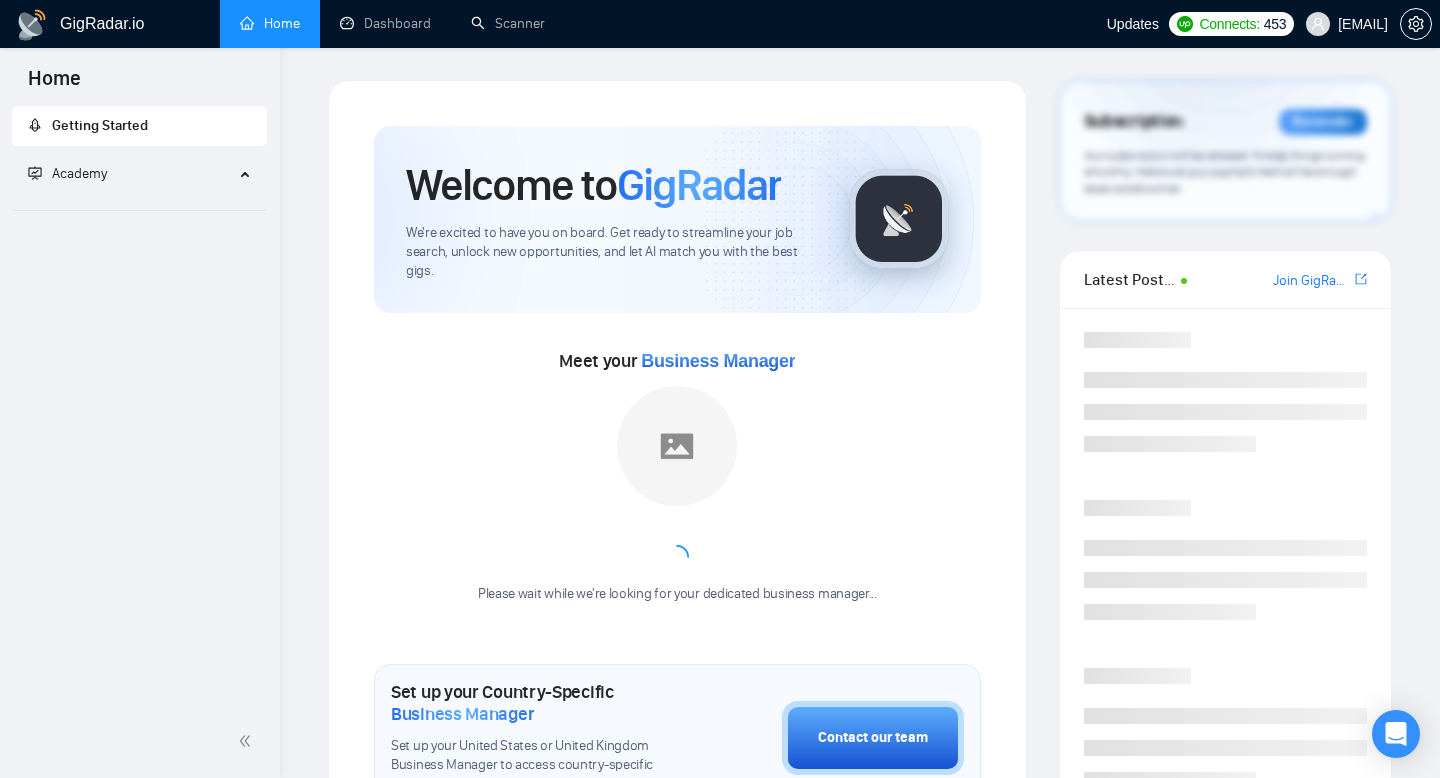 scroll, scrollTop: 0, scrollLeft: 0, axis: both 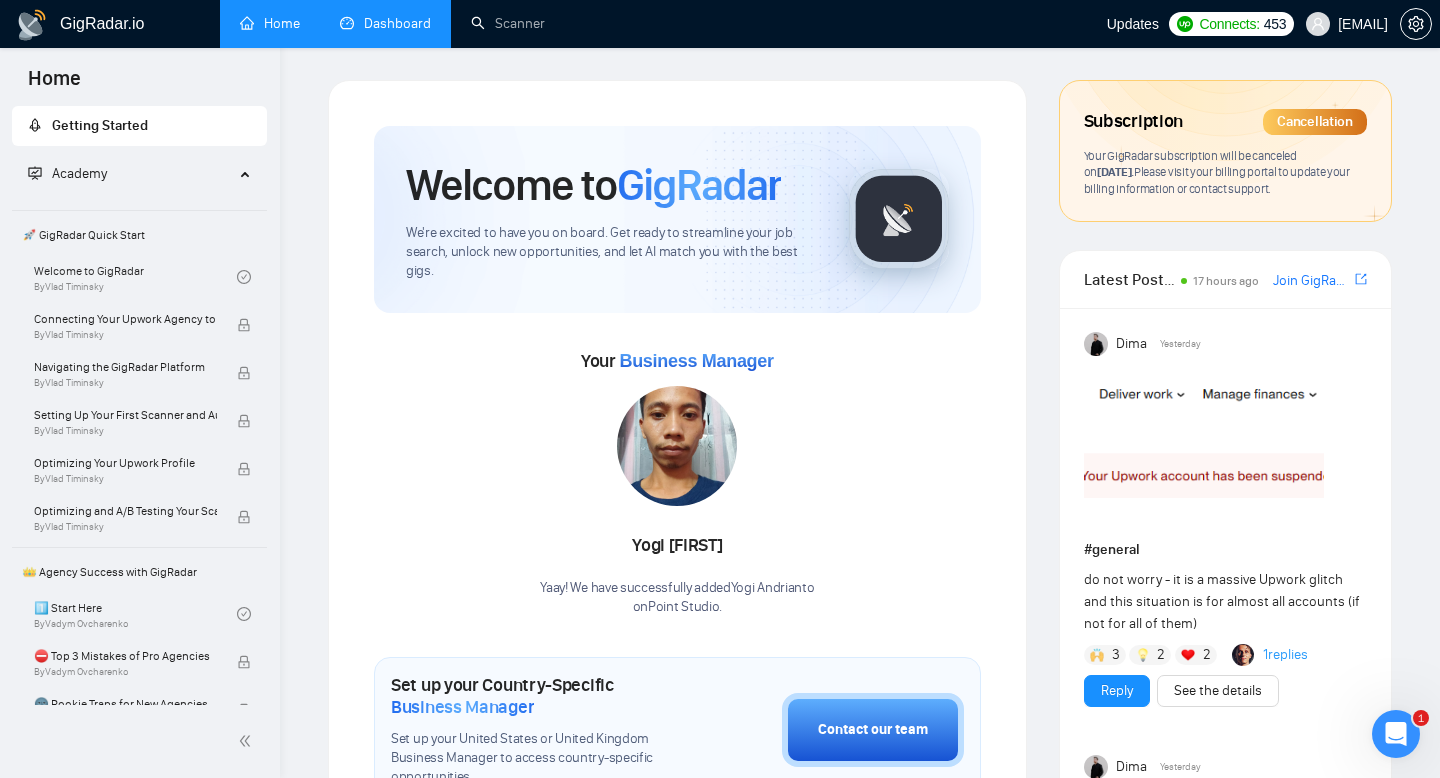 click on "Dashboard" at bounding box center (385, 23) 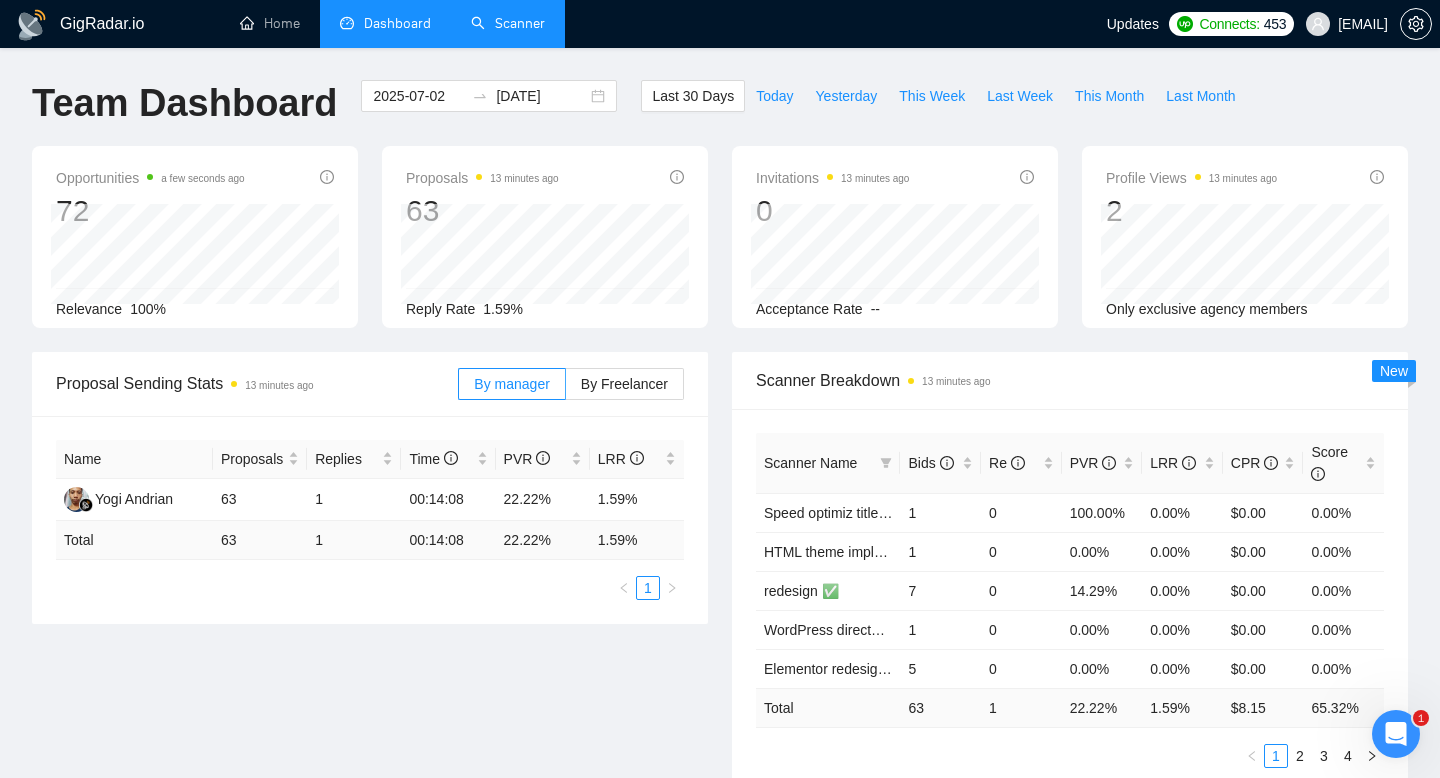 click on "Scanner" at bounding box center (508, 23) 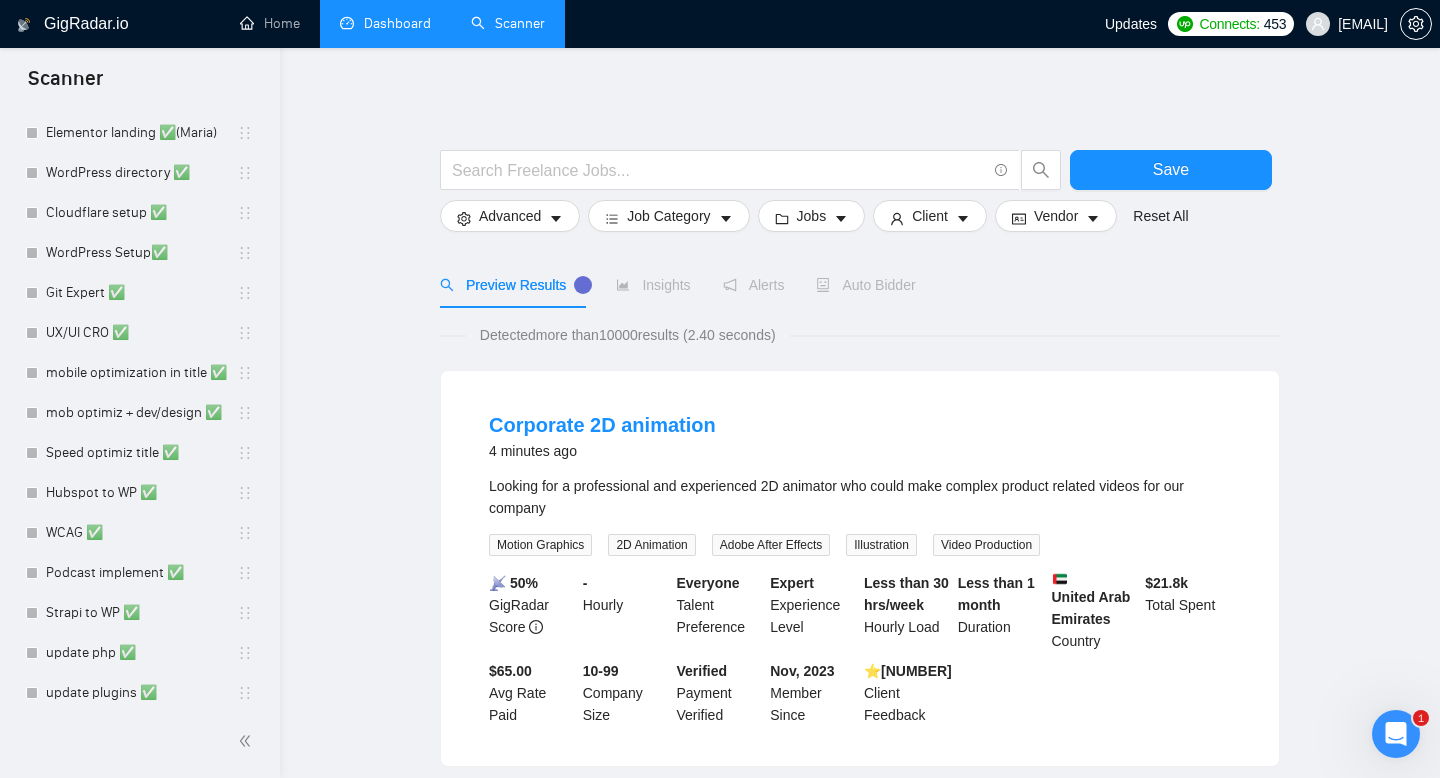 scroll, scrollTop: 0, scrollLeft: 0, axis: both 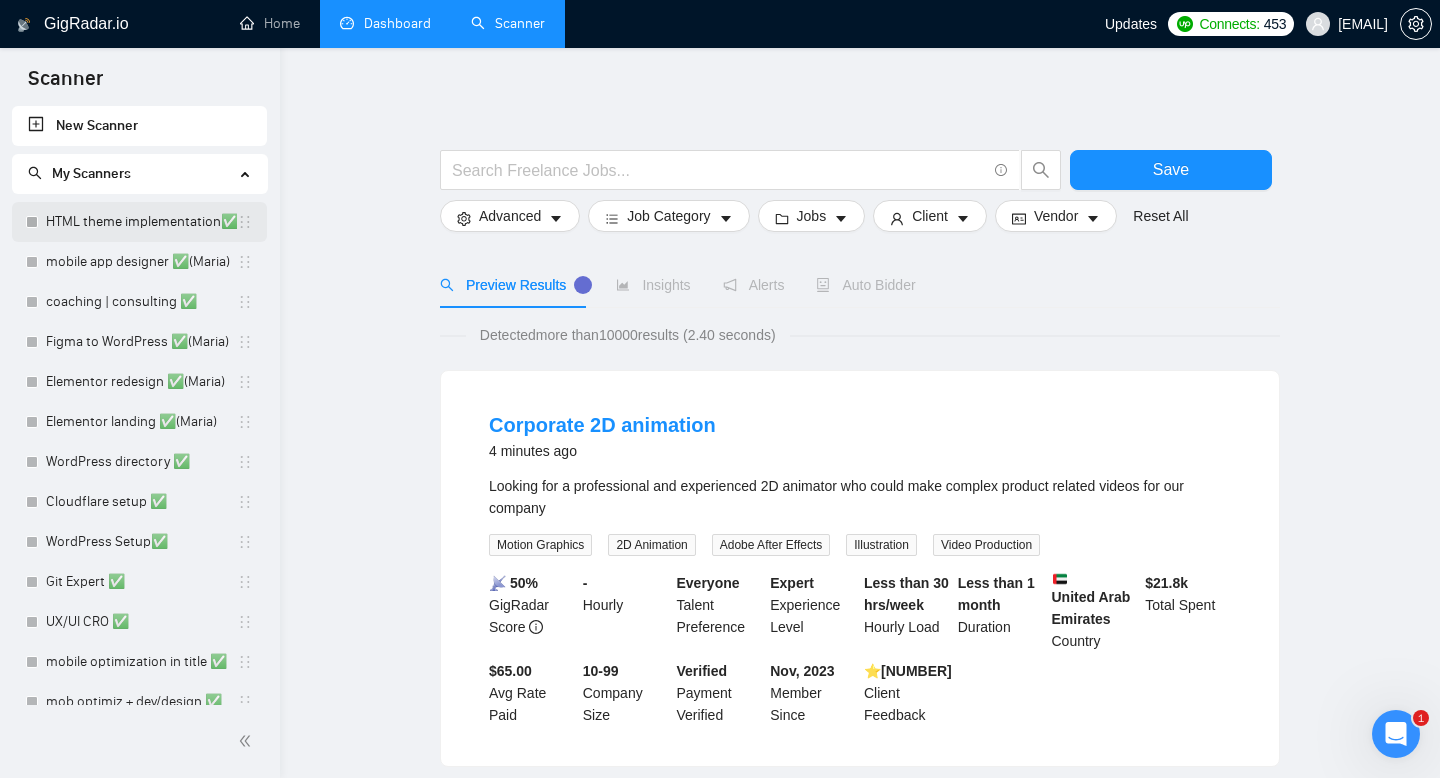 click on "HTML theme implementation✅" at bounding box center (141, 222) 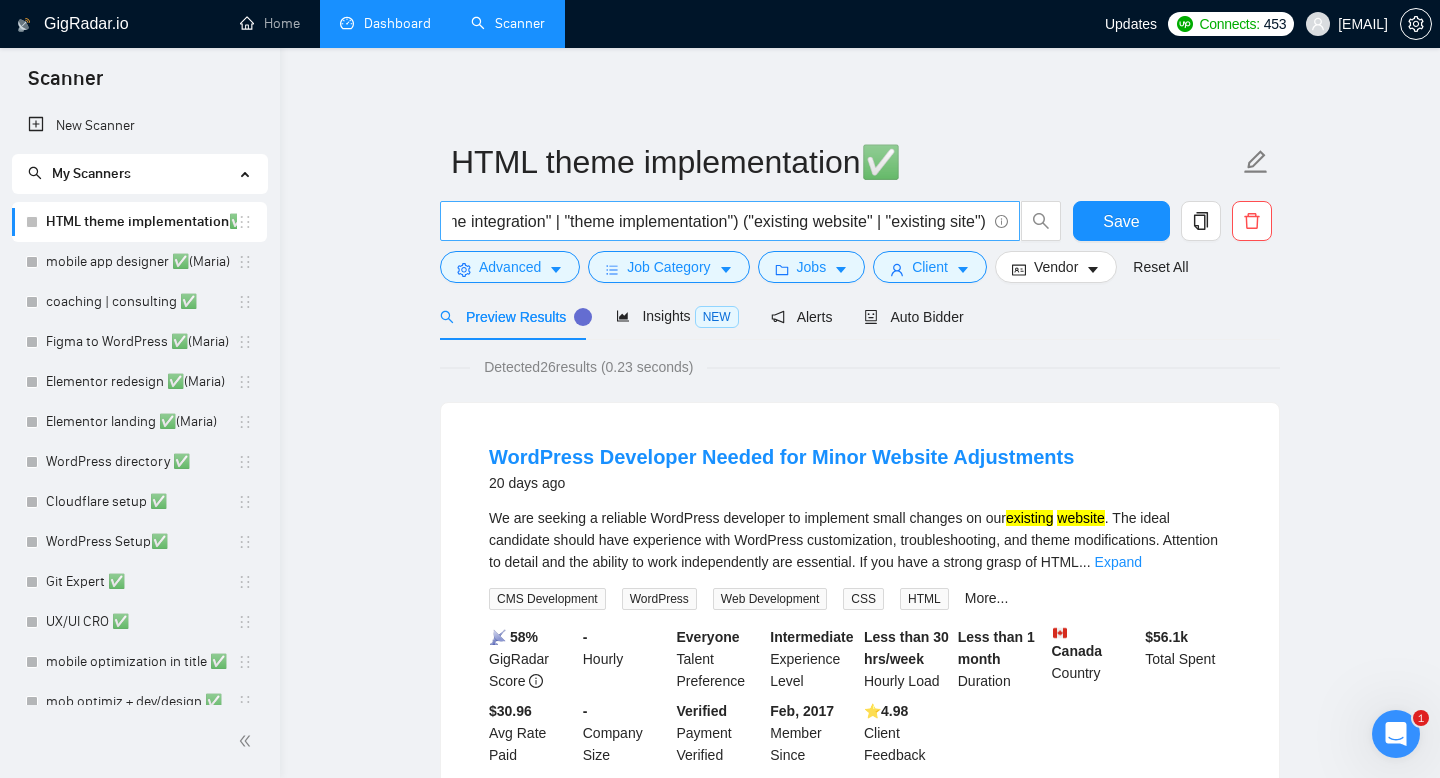 scroll, scrollTop: 0, scrollLeft: 0, axis: both 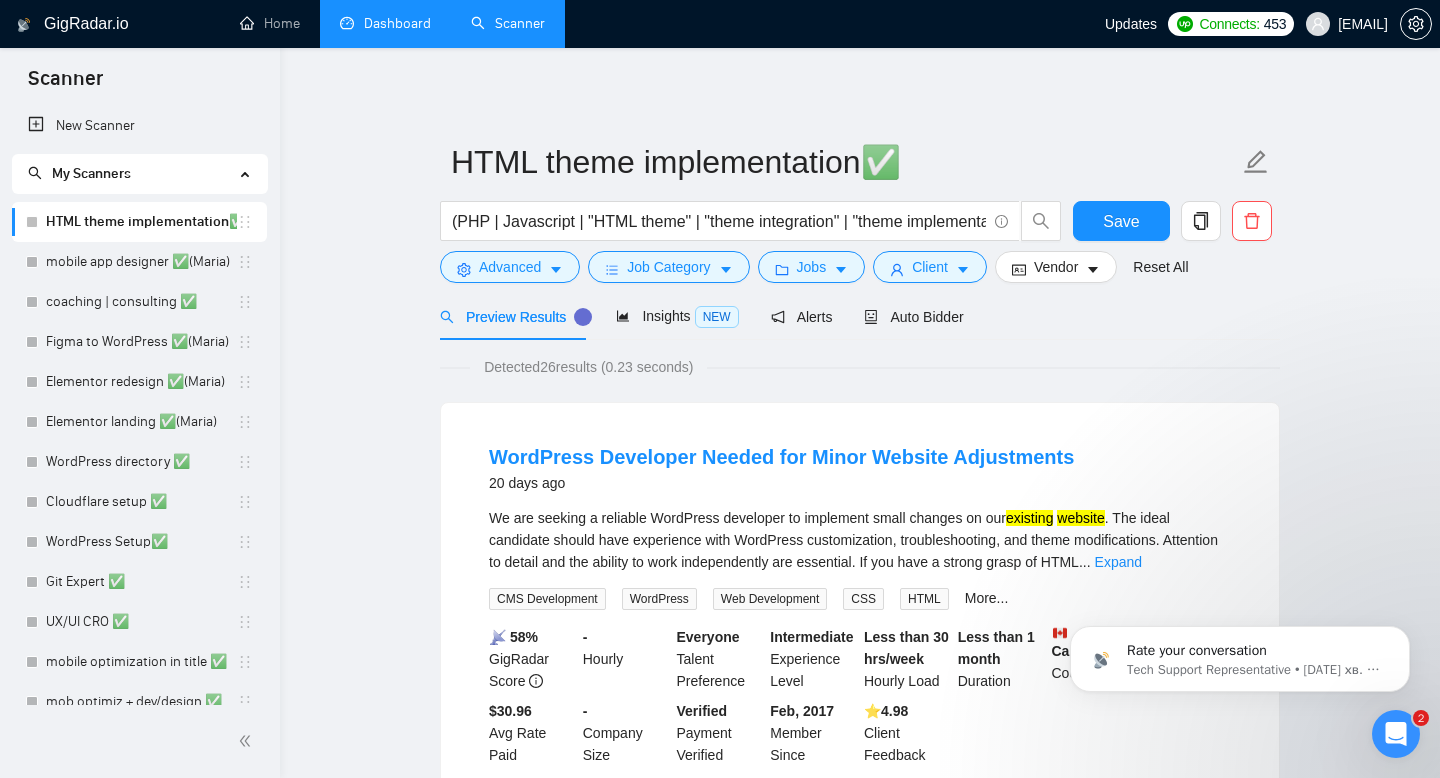 click 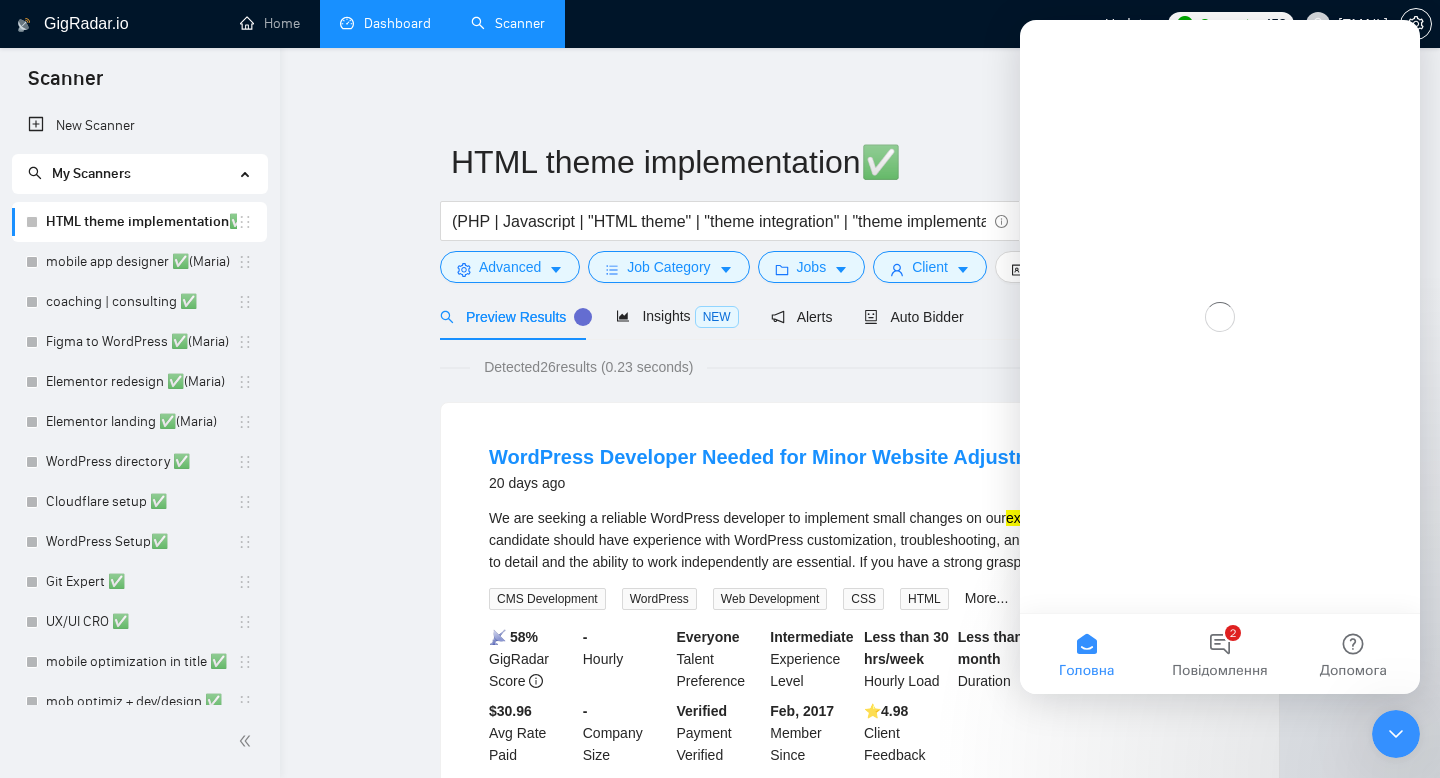 scroll, scrollTop: 0, scrollLeft: 0, axis: both 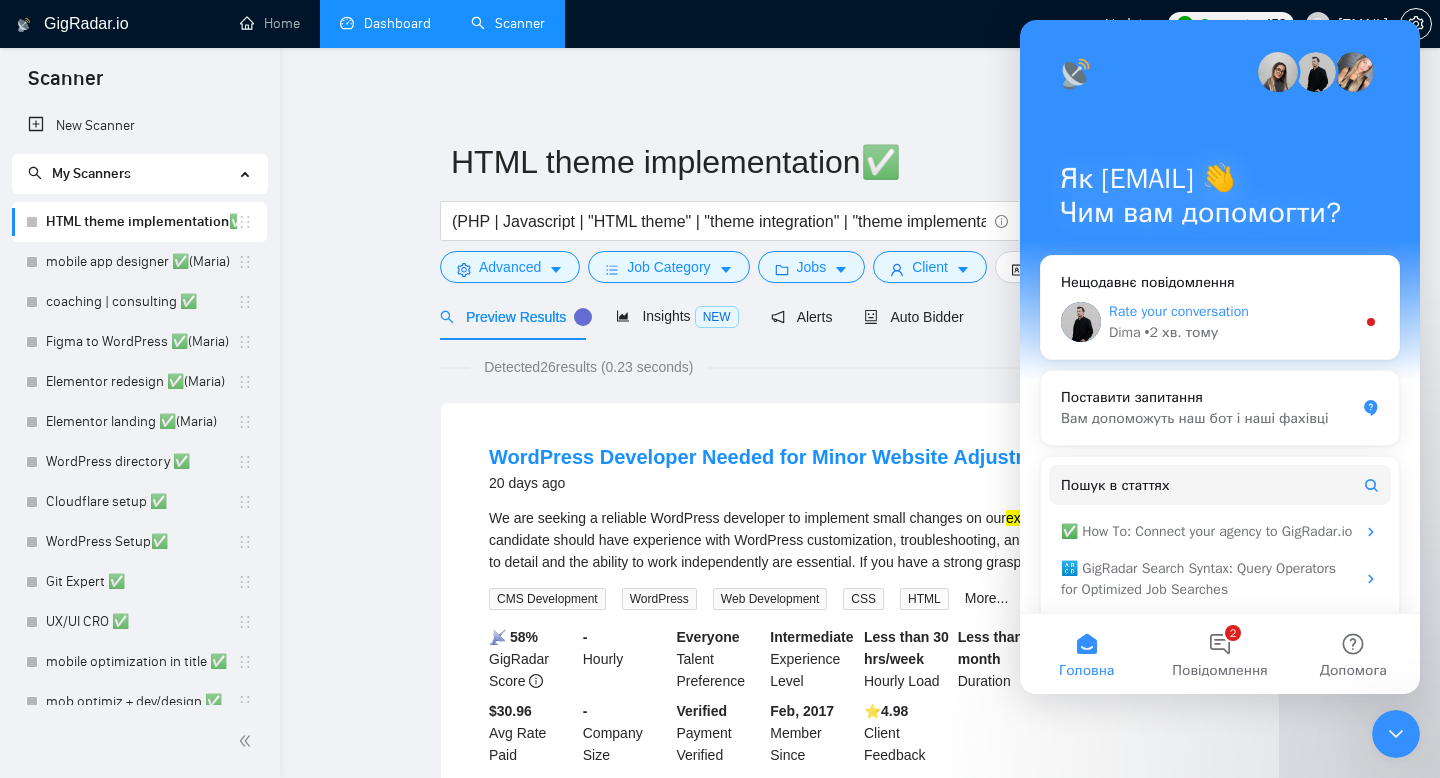 click on "Dima • [DATE] хв. тому" at bounding box center (1232, 332) 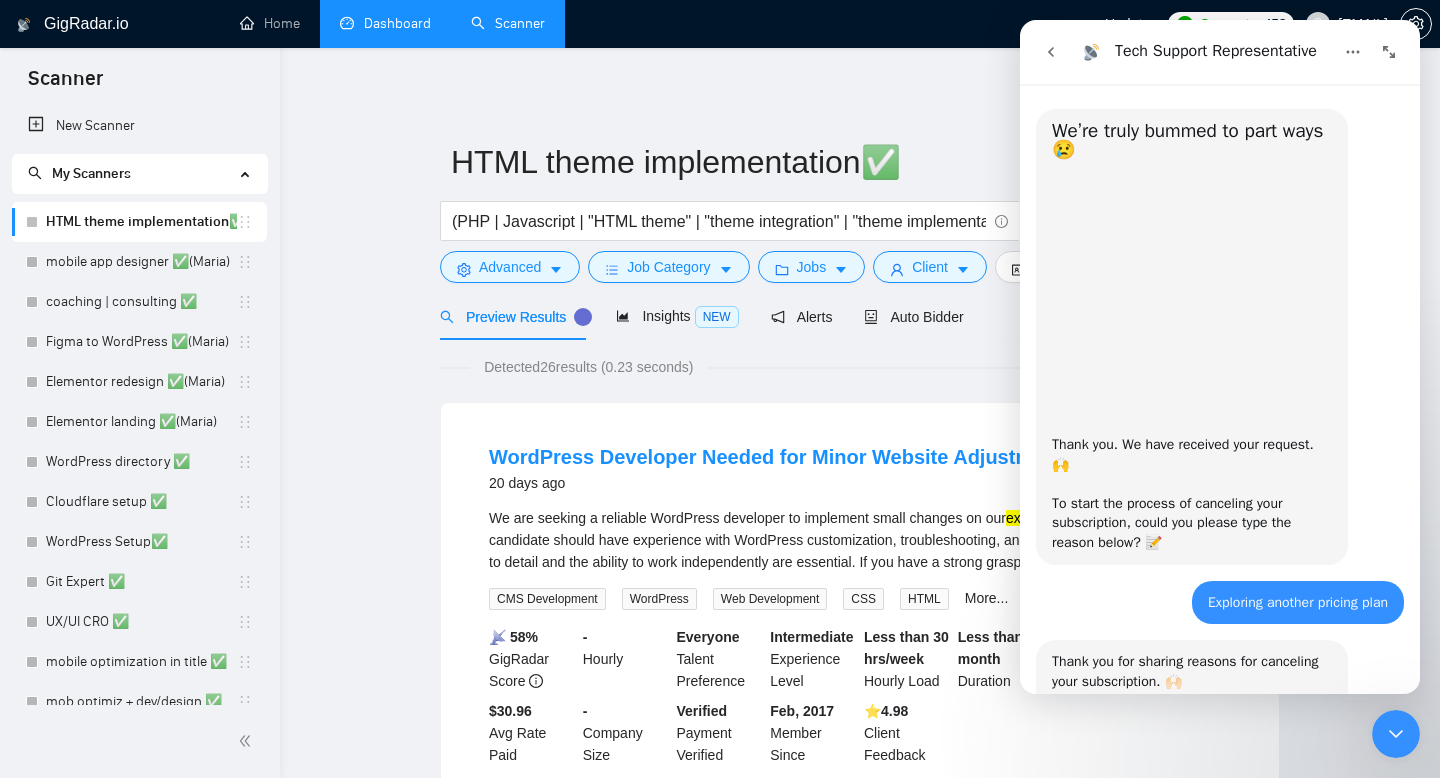 scroll, scrollTop: 3, scrollLeft: 0, axis: vertical 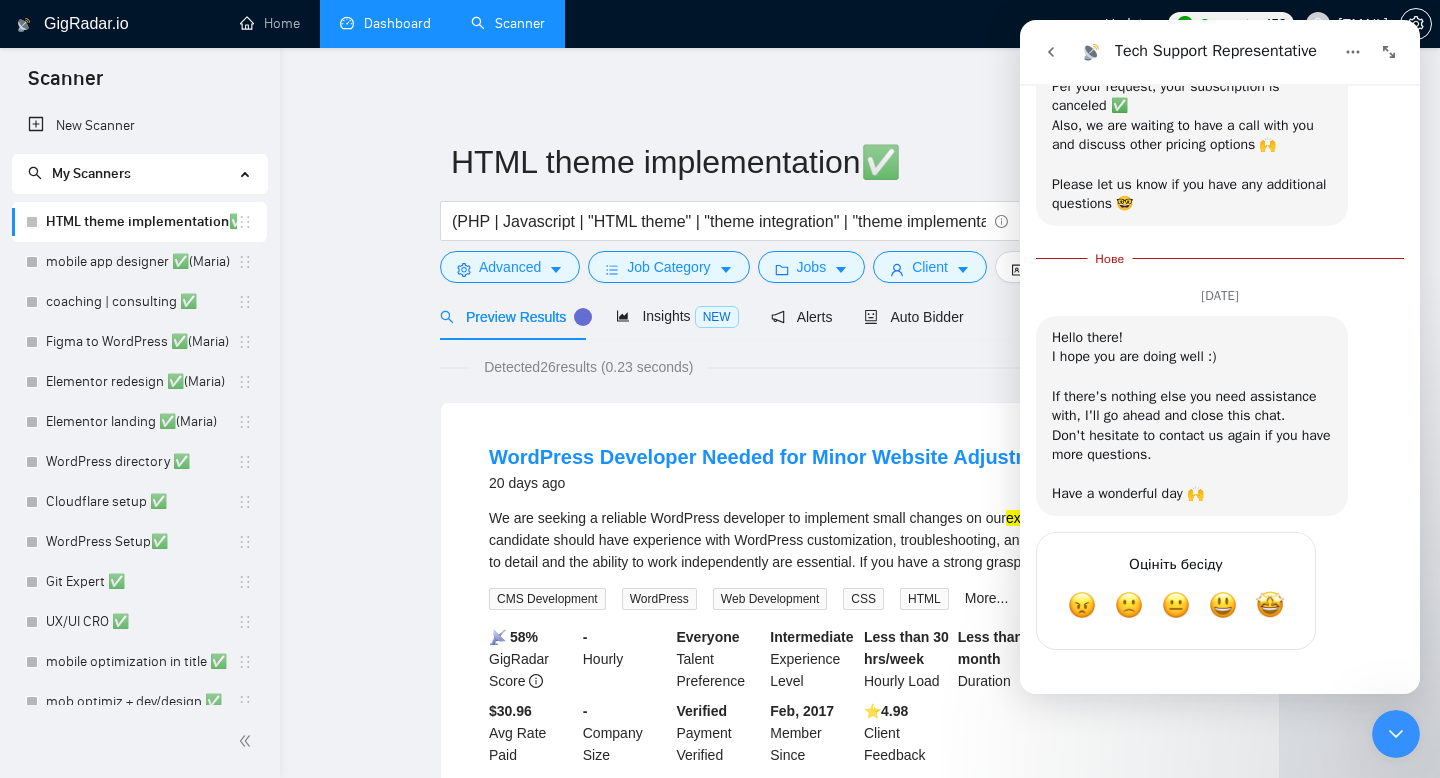 click at bounding box center [1396, 734] 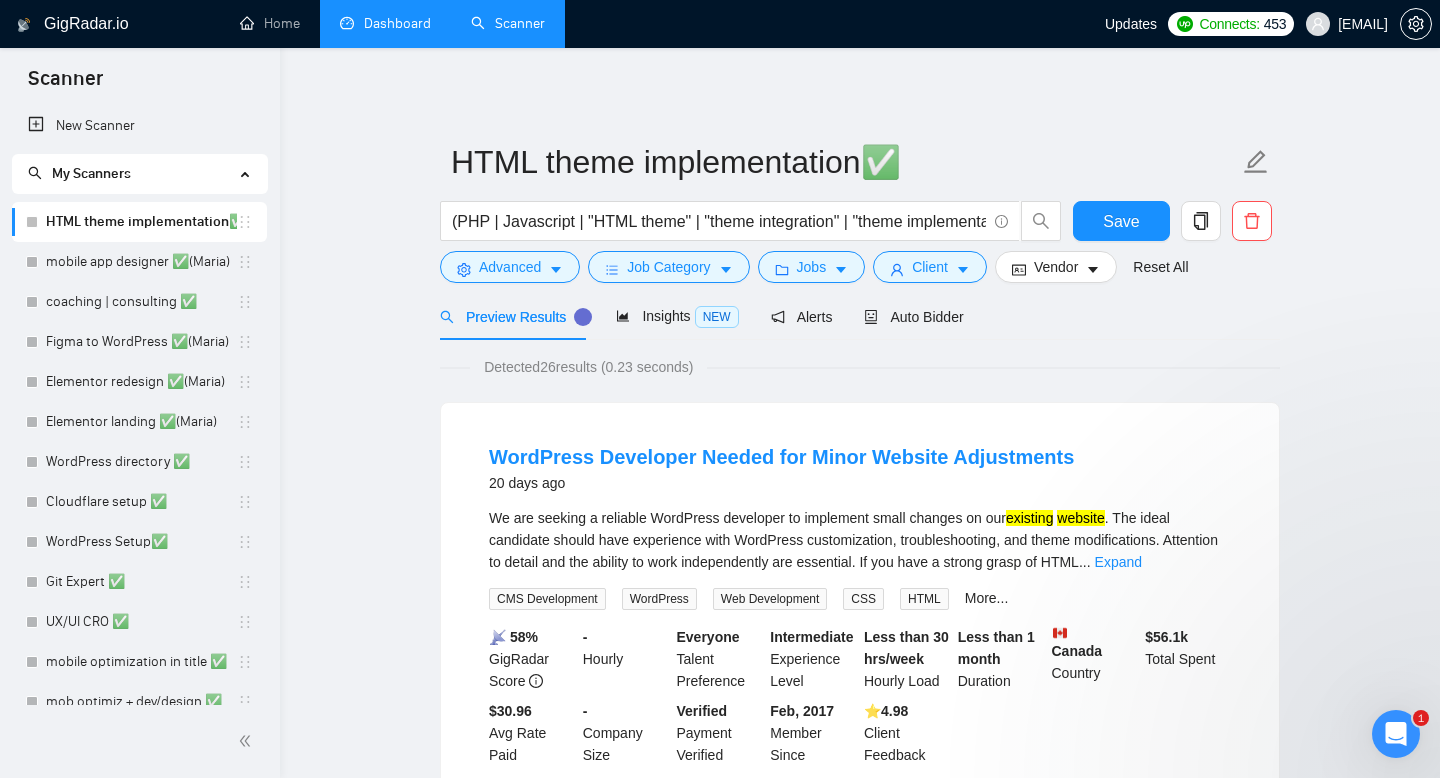 scroll, scrollTop: 0, scrollLeft: 0, axis: both 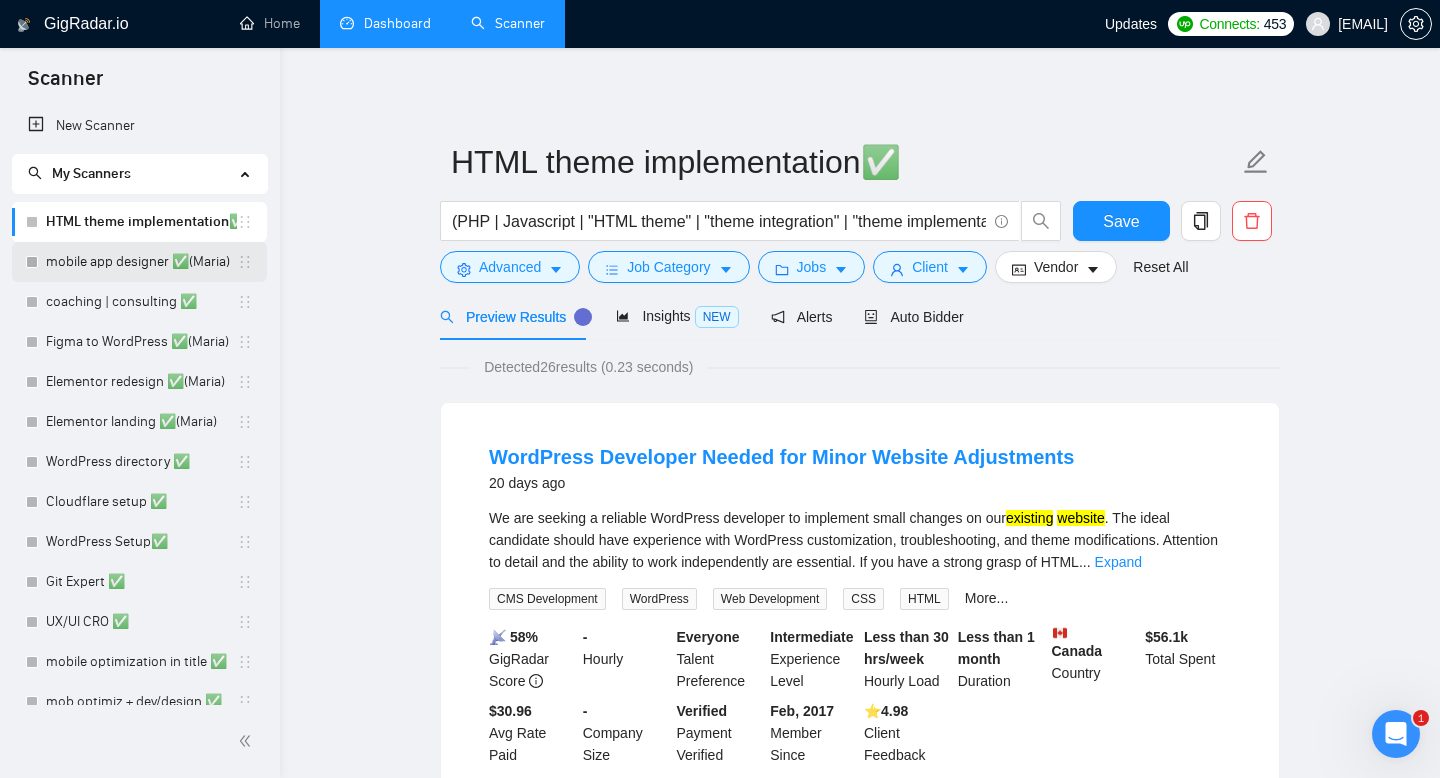 click on "mobile app designer ✅(Maria)" at bounding box center (141, 262) 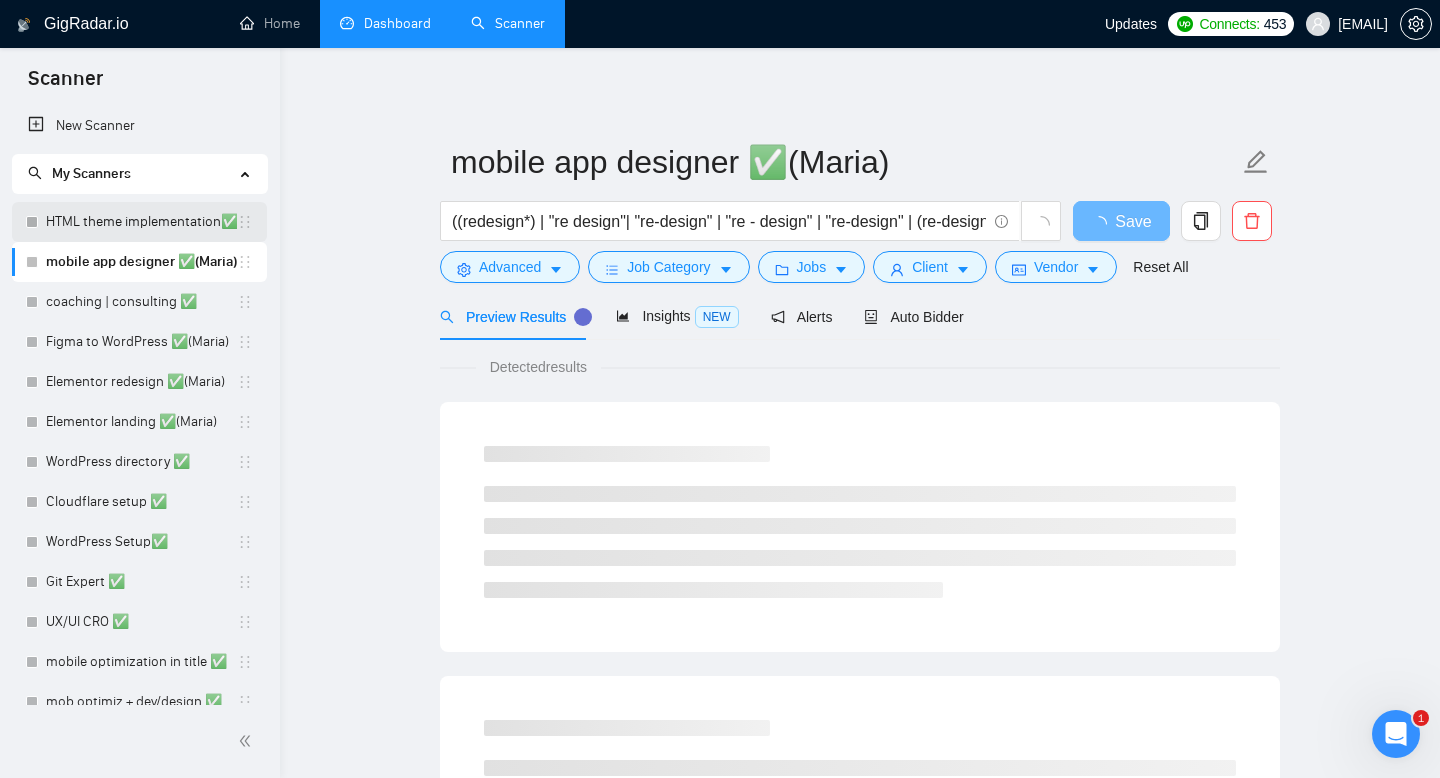 click on "HTML theme implementation✅" at bounding box center (141, 222) 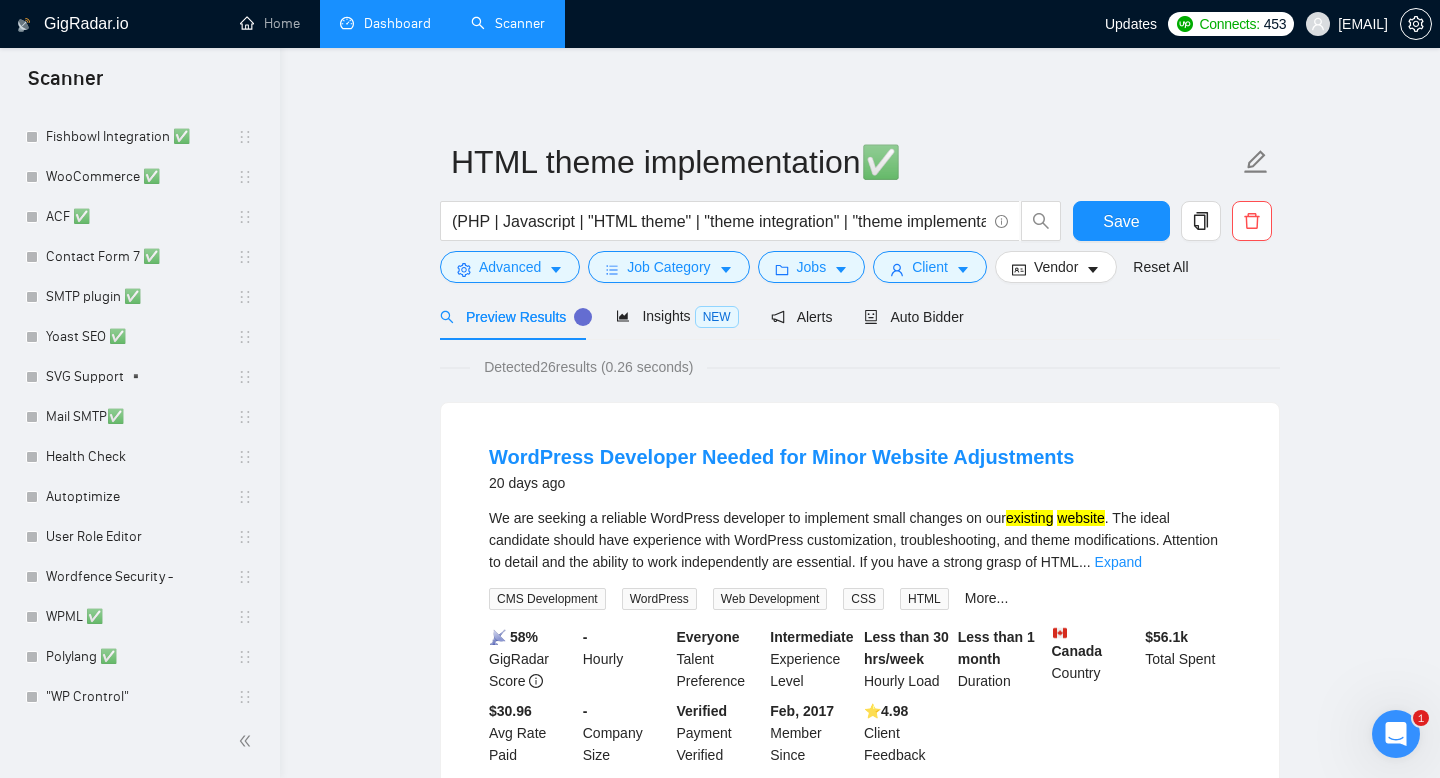 scroll, scrollTop: 0, scrollLeft: 0, axis: both 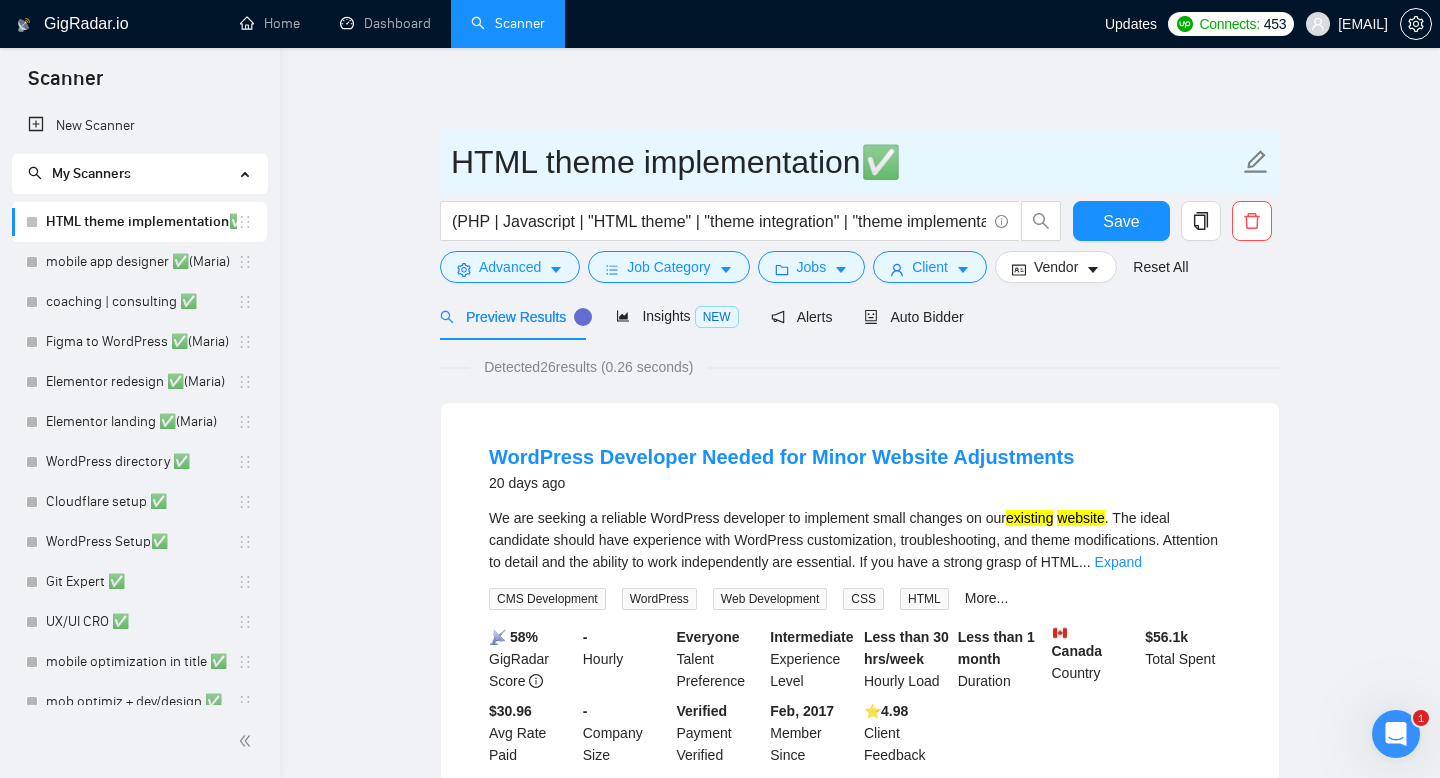 click on "HTML theme implementation✅" at bounding box center [845, 162] 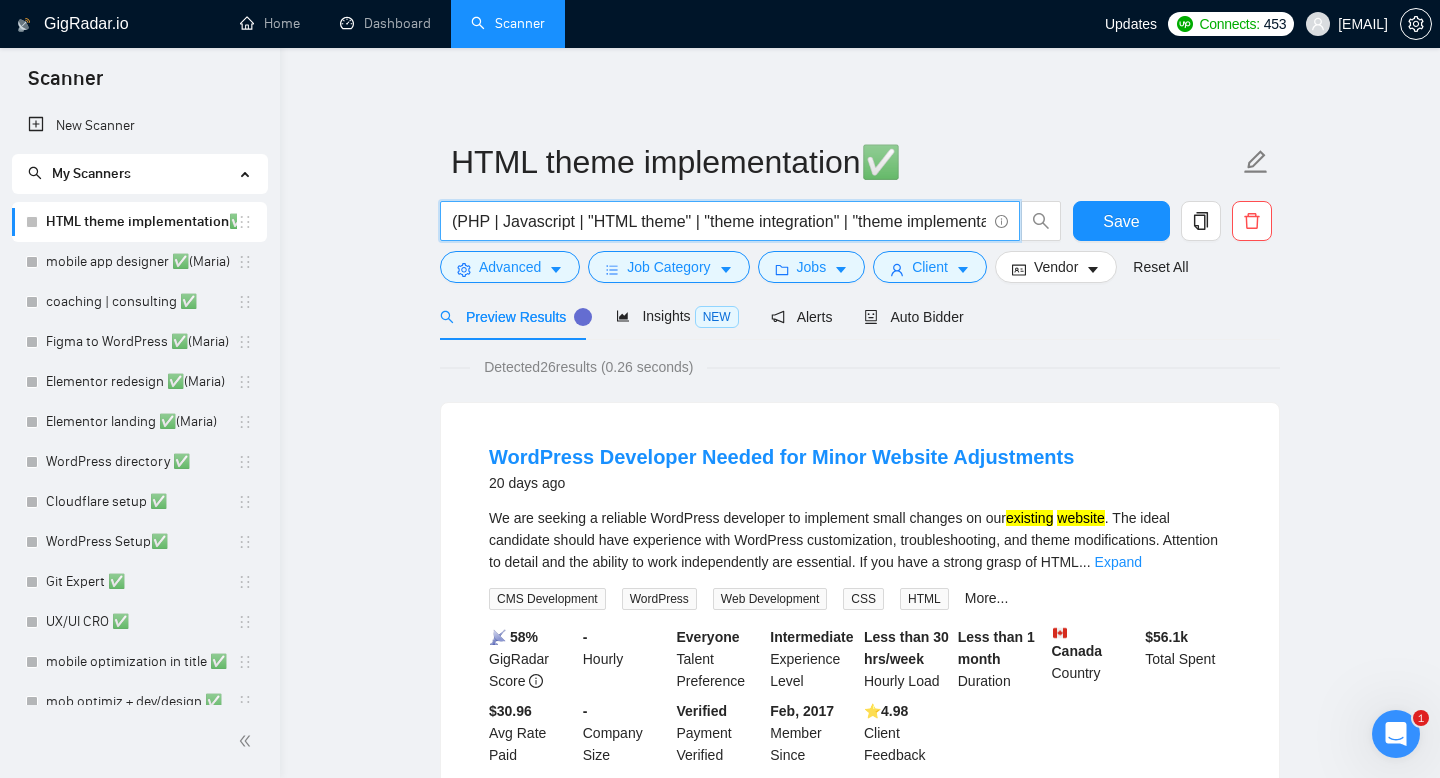 click on "(PHP | Javascript | "HTML theme" | "theme integration" | "theme implementation") ("existing website" | "existing site")" at bounding box center (719, 221) 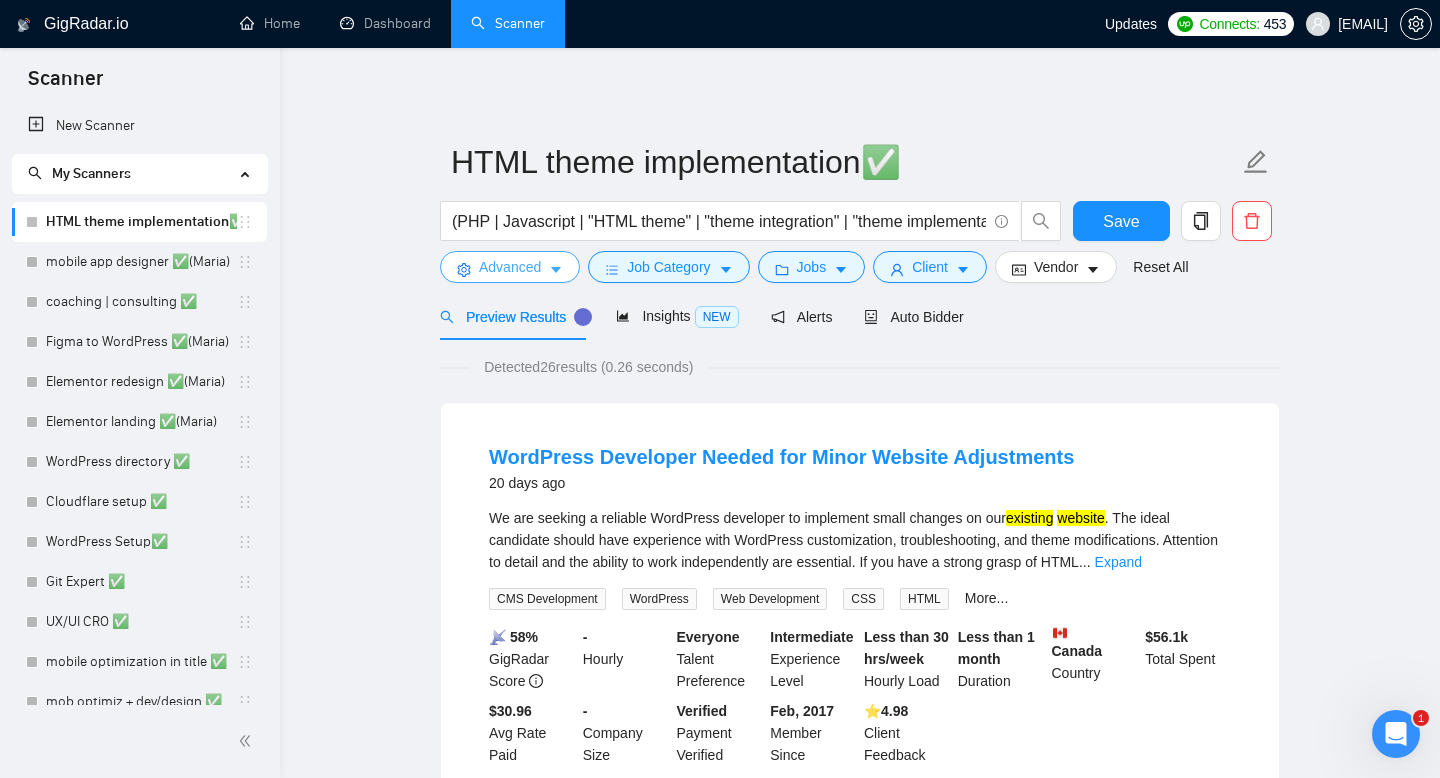 click on "Advanced" at bounding box center [510, 267] 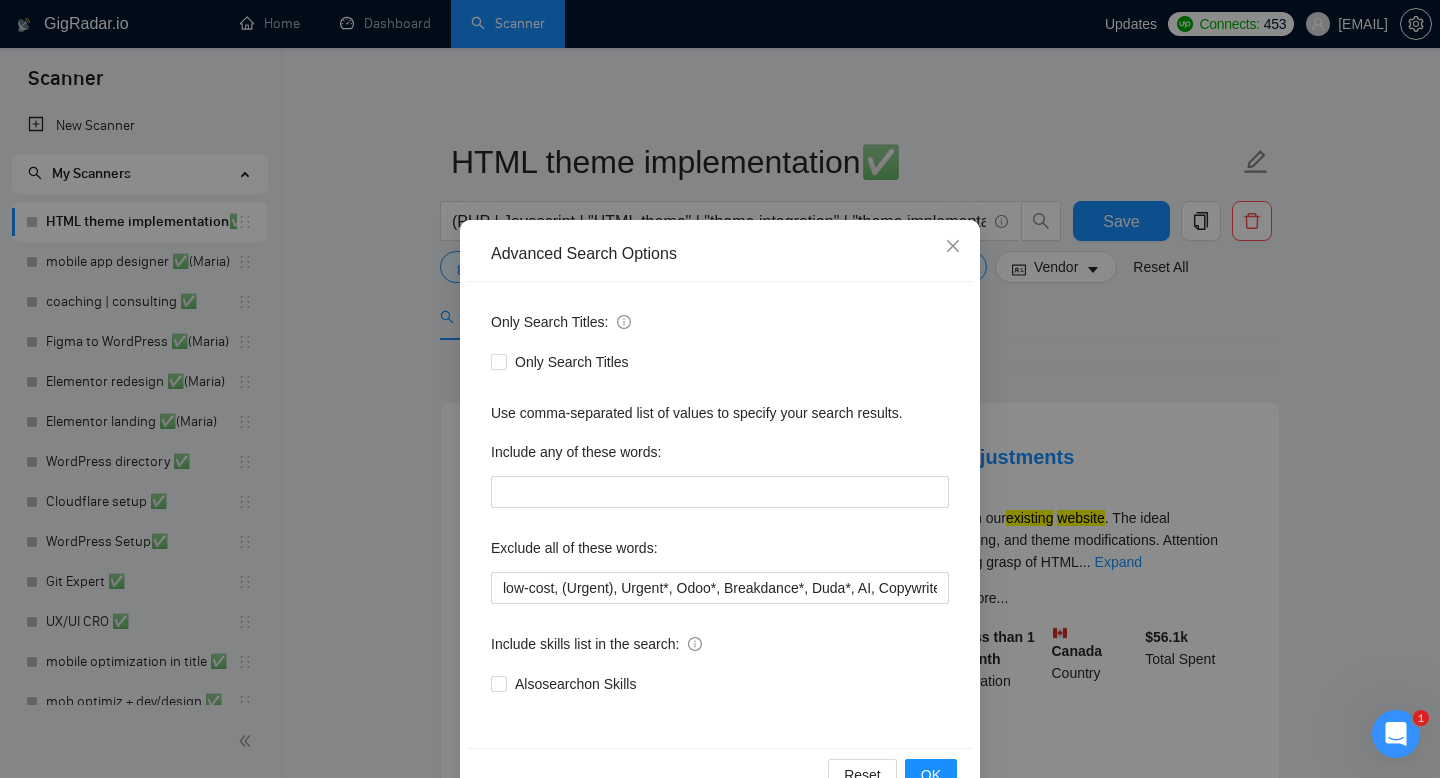 click on "Advanced Search Options Only Search Titles: Only Search Titles Use comma-separated list of values to specify your search results. Include any of these words: Exclude all of these words: low-cost, (Urgent), Urgent*, Odoo*, Breakdance*, Duda*, AI, Copywriter*, DevOps*, fix, adult*, webflow*, "web flow", (Wix*), Framer*, (Shopify*), Squarespace*, Elementor*, wpbakery*, Kajabi*, ClickFunnels*, "Click Funnels", "Hub Spot", HubSpot*, "Bricks Builder", GoHighLevel*, (bug*), "short term", asap*, today*, tomorrow*, tutor*, coach*, "teach me", "no agency", "BigCommerce", "Big Commerce", python*, react*, django*, zoho*, "join our team", "Oxygen Builder", no agencies, Funnelish*, und, die,Custom illustration, "Progressive Web App", (PWA), PWA*, Angular*, Facebook ad, Facebook ads, Migrat*, Next.js Include skills list in the search: Also search on Skills Reset OK" at bounding box center (720, 389) 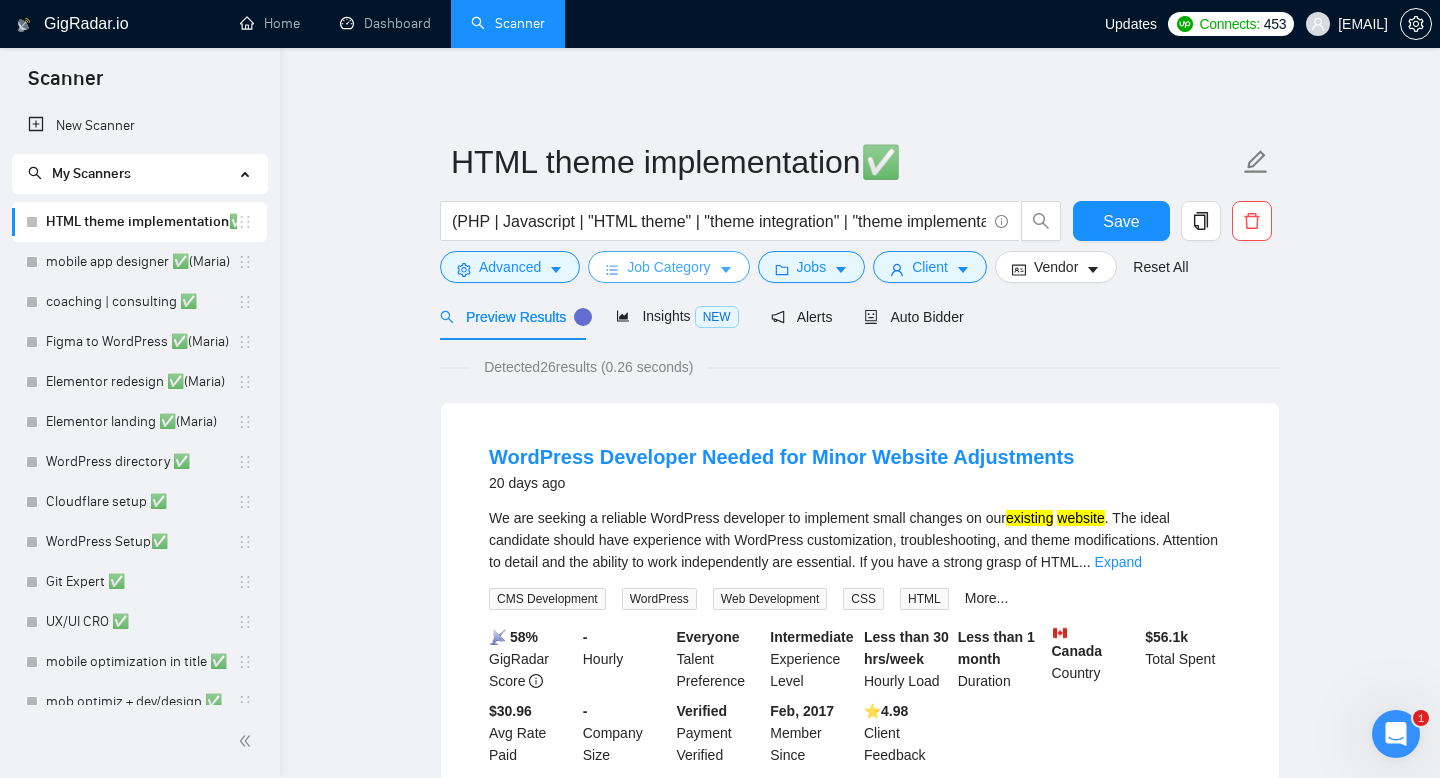 click on "Job Category" at bounding box center (668, 267) 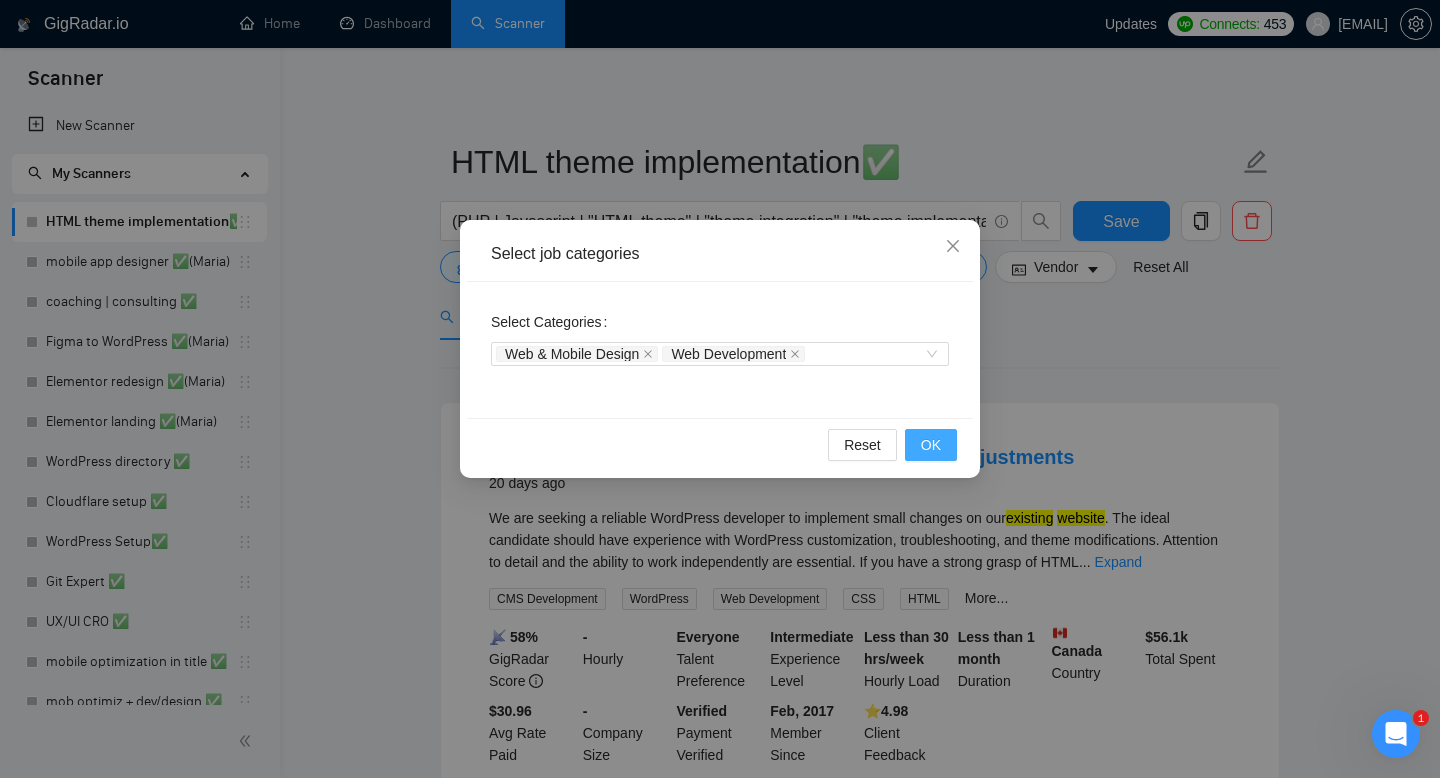 click on "OK" at bounding box center (931, 445) 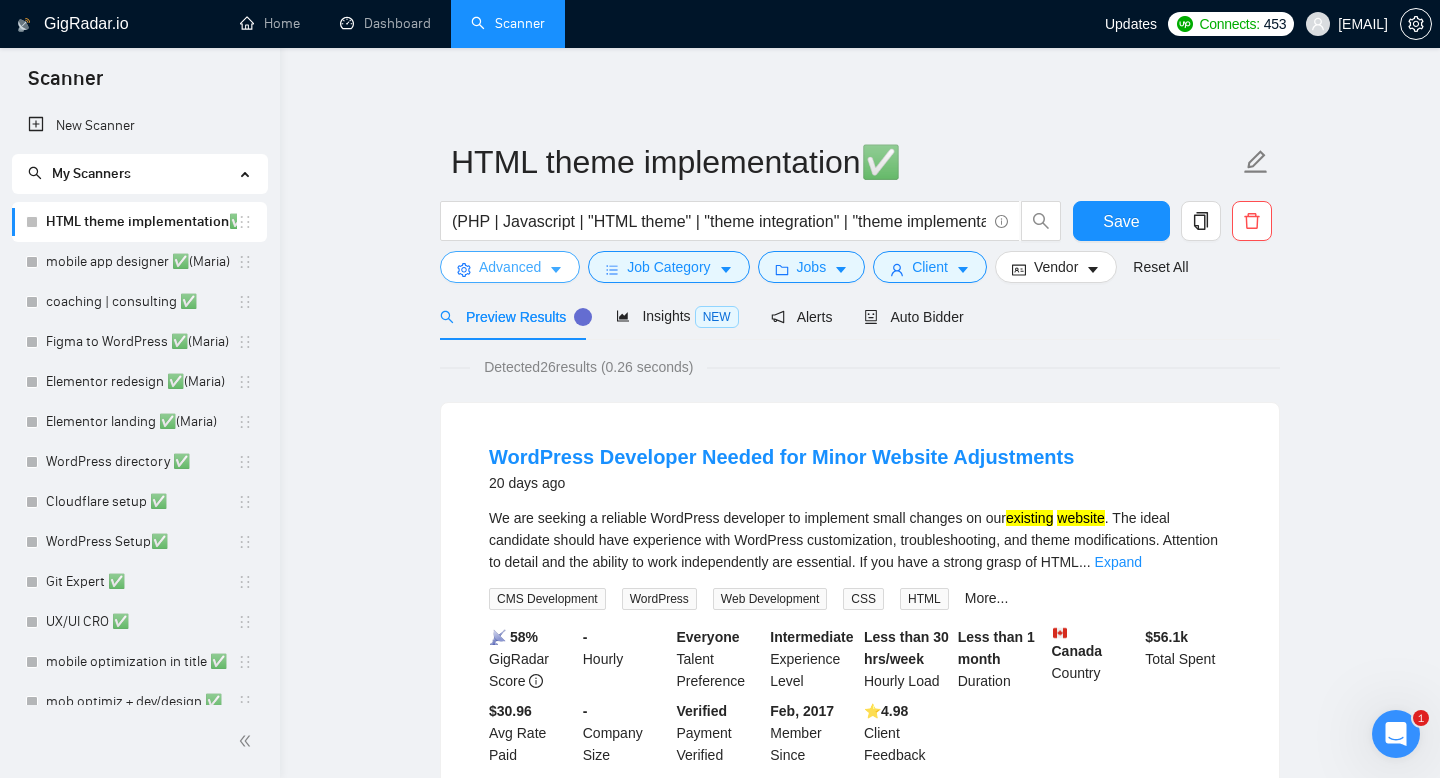 click on "Advanced" at bounding box center [510, 267] 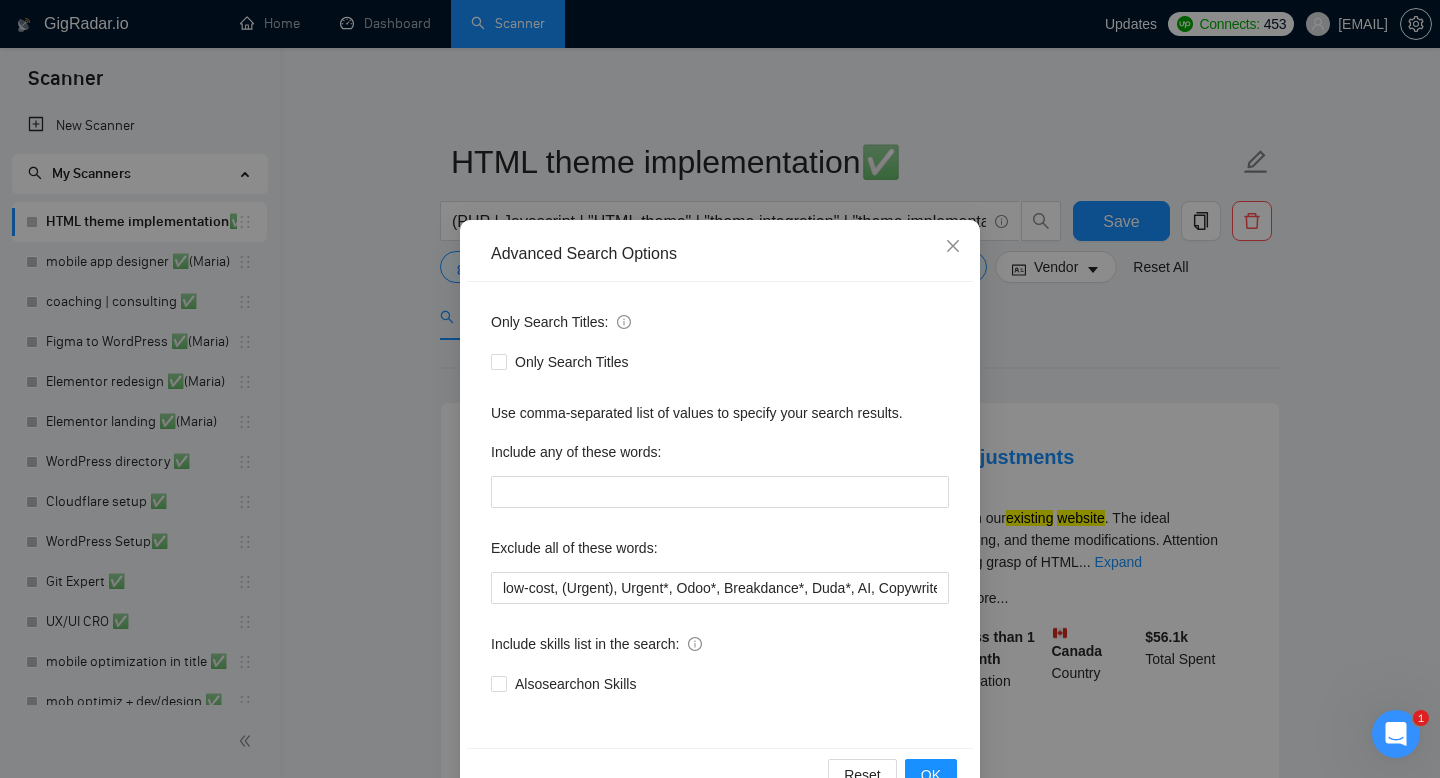scroll, scrollTop: 54, scrollLeft: 0, axis: vertical 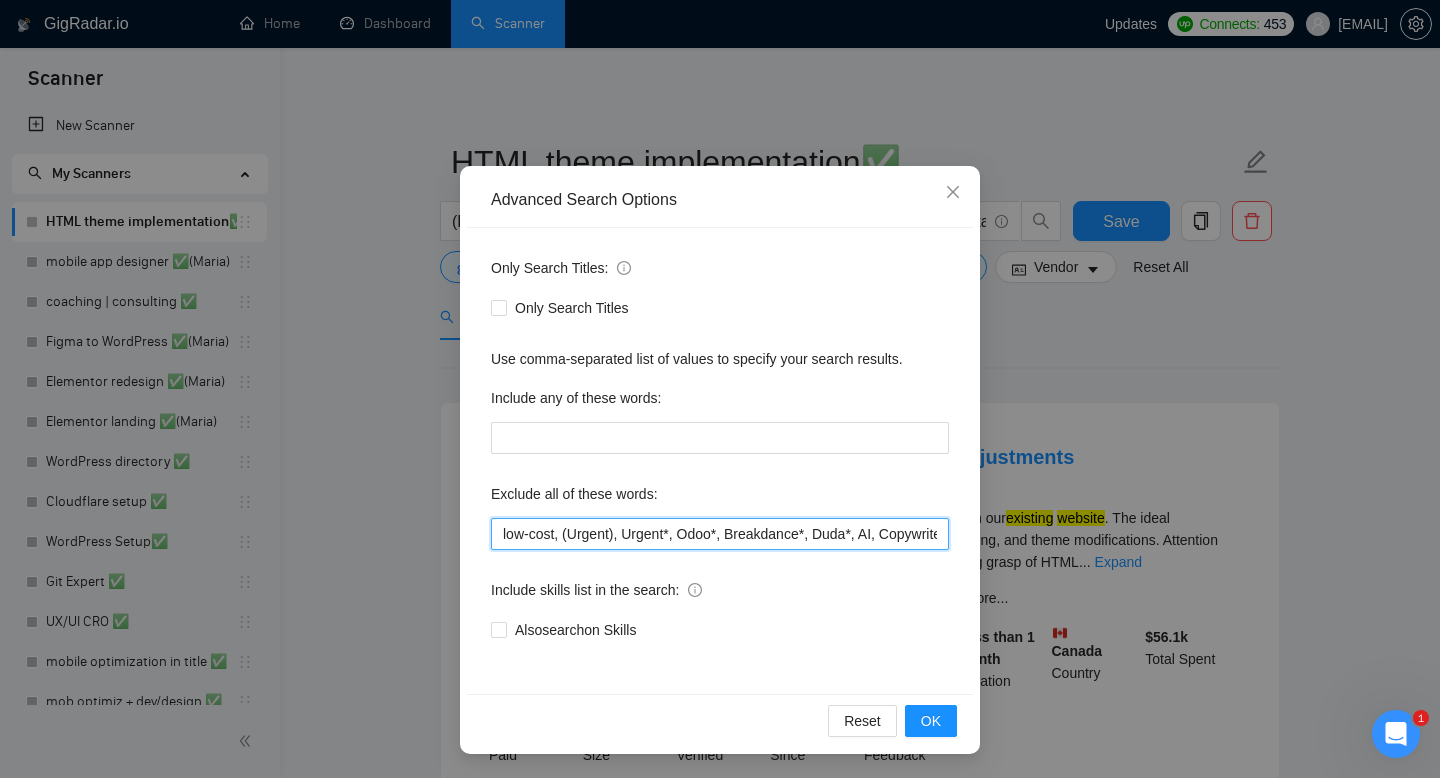 click on "low-cost, (Urgent), Urgent*, Odoo*, Breakdance*, Duda*, AI, Copywriter*, DevOps*, fix, adult*, webflow*, "web flow", (Wix*), Framer*, (Shopify*), Squarespace*, Elementor*, wpbakery*, Kajabi*, ClickFunnels*, "Click Funnels", "Hub Spot", HubSpot*, "Bricks Builder", GoHighLevel*, (bug*), "short term", asap*, today*, tomorrow*, tutor*, coach*, "teach me", "no agency", "BigCommerce", "Big Commerce", python*, react*, django*, zoho*, "join our team", "Oxygen Builder", no agencies, Funnelish*, und, die,Custom illustration, "Progressive Web App", (PWA), PWA*, Angular*, Facebook ad, Facebook ads, Migrat*, Next.js" at bounding box center (720, 534) 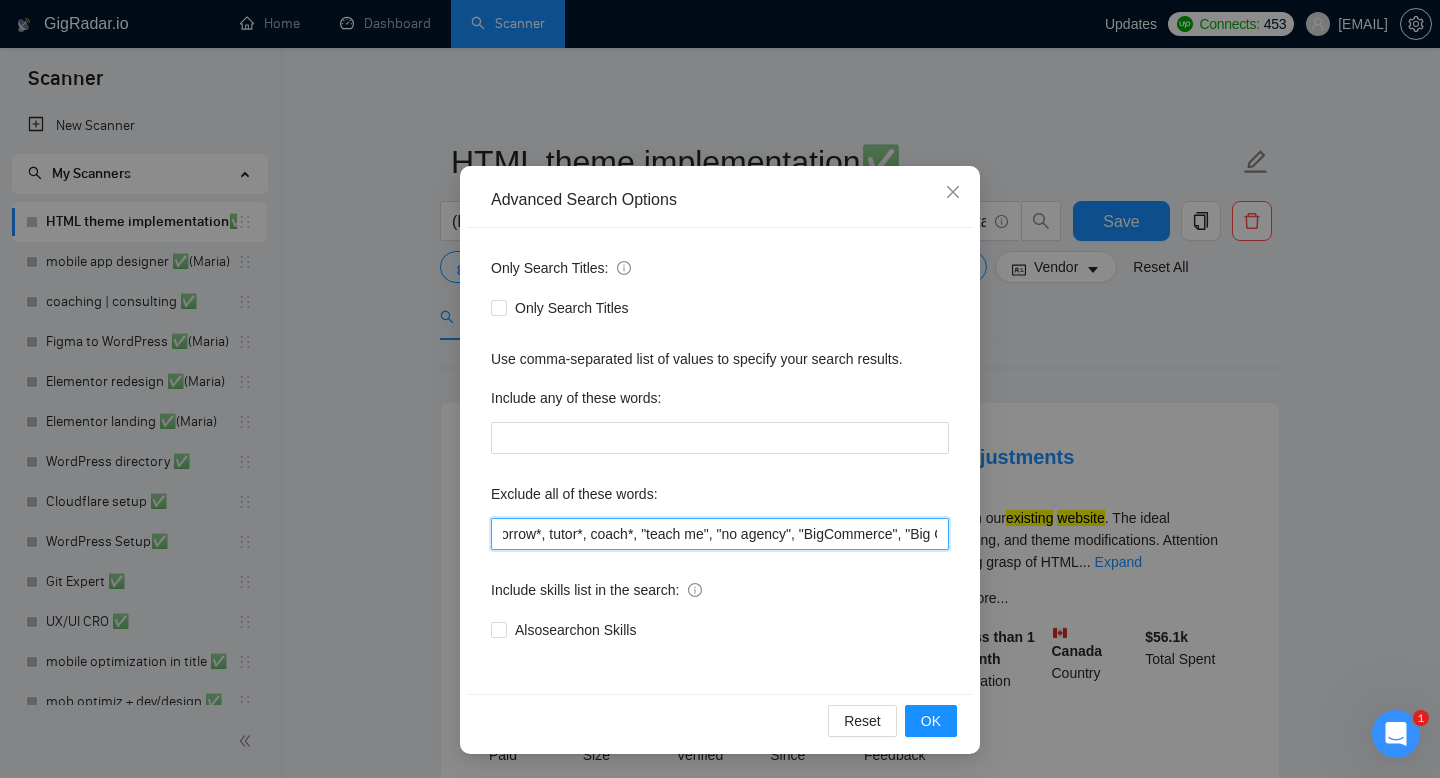scroll, scrollTop: 0, scrollLeft: 2013, axis: horizontal 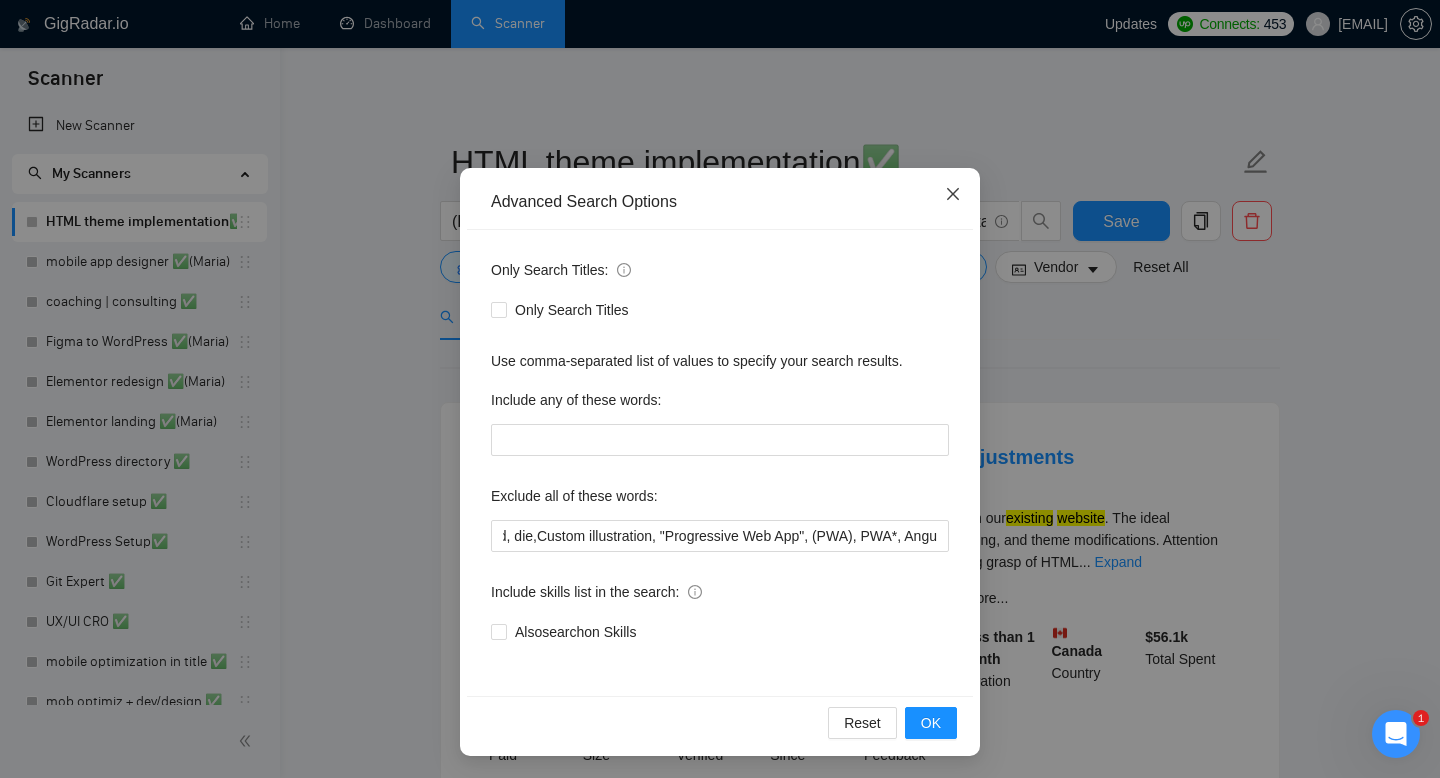 click 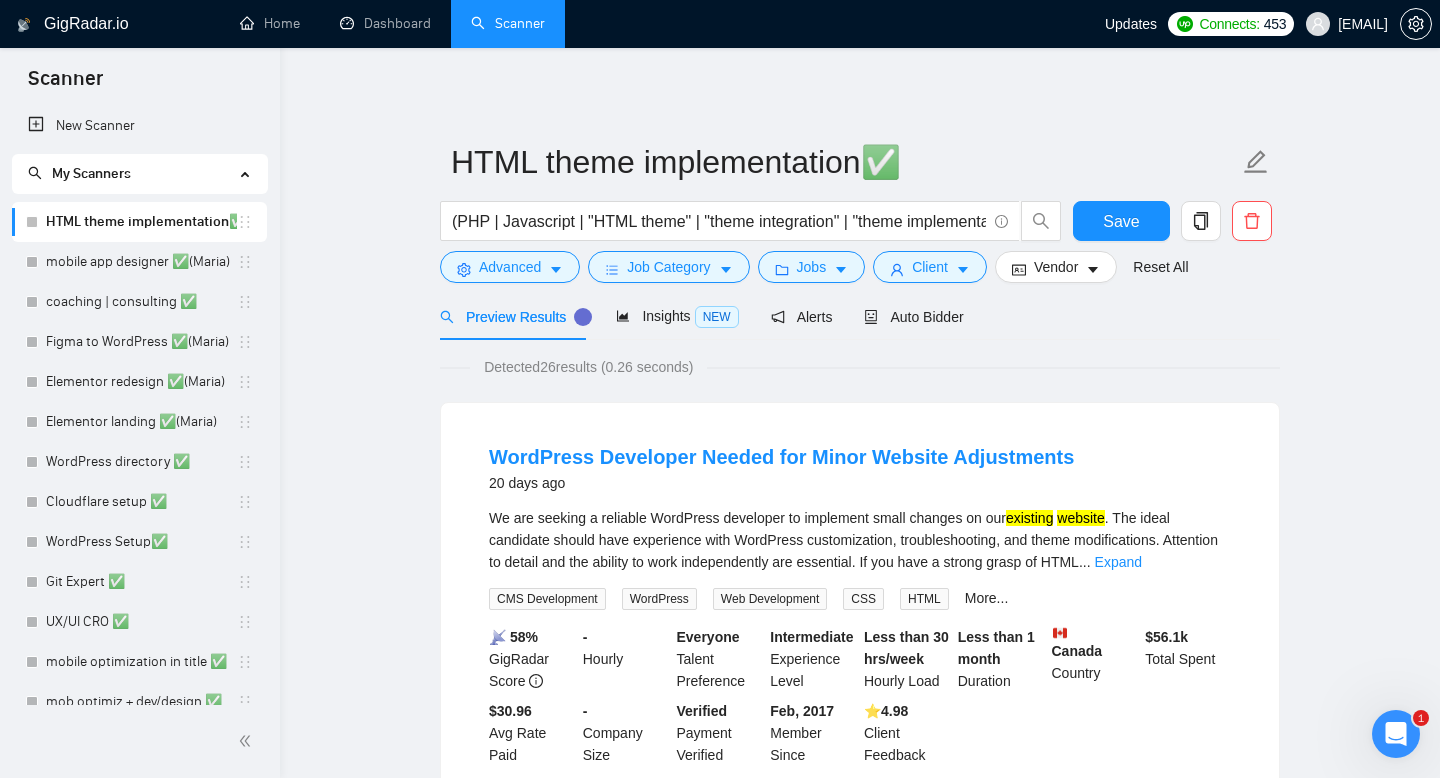 scroll, scrollTop: 0, scrollLeft: 0, axis: both 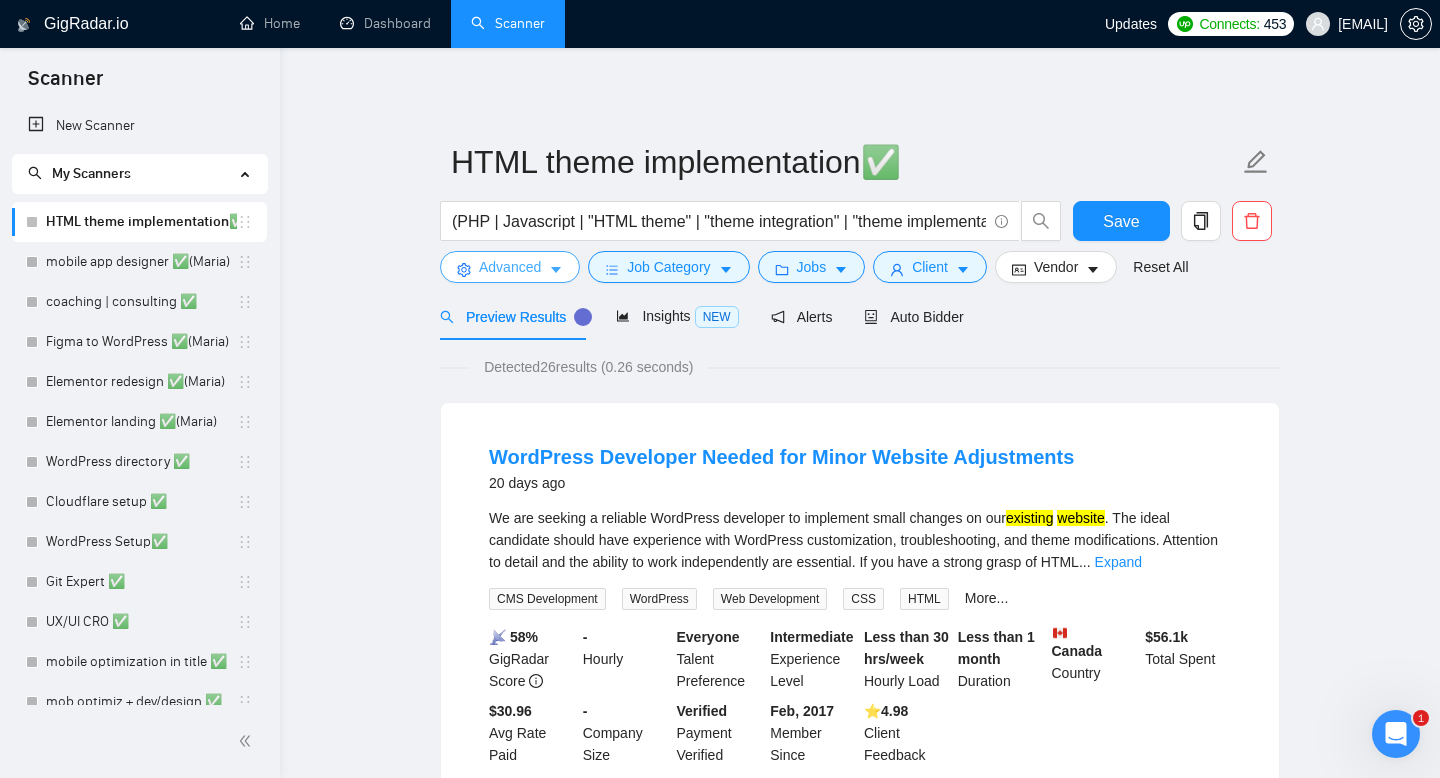 click on "Advanced" at bounding box center [510, 267] 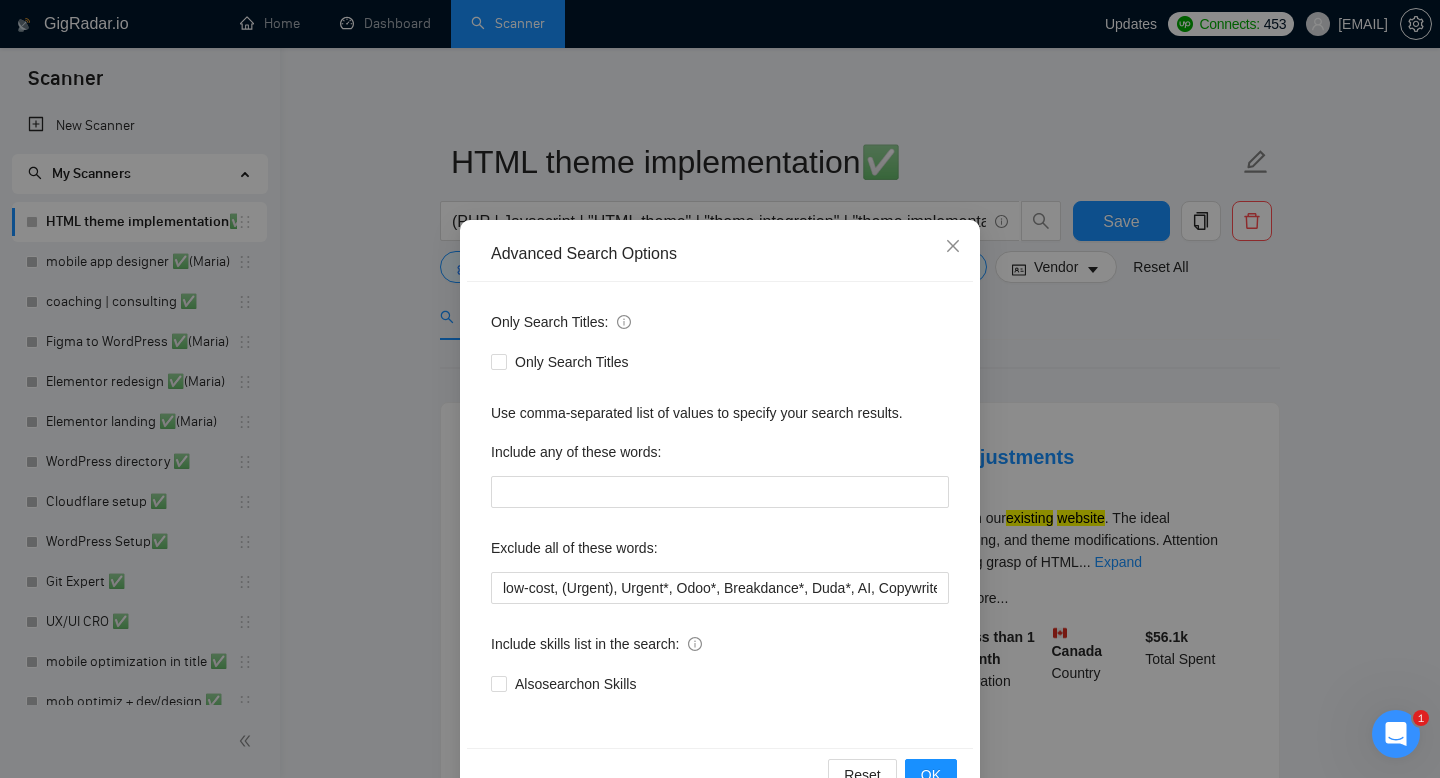 scroll, scrollTop: 54, scrollLeft: 0, axis: vertical 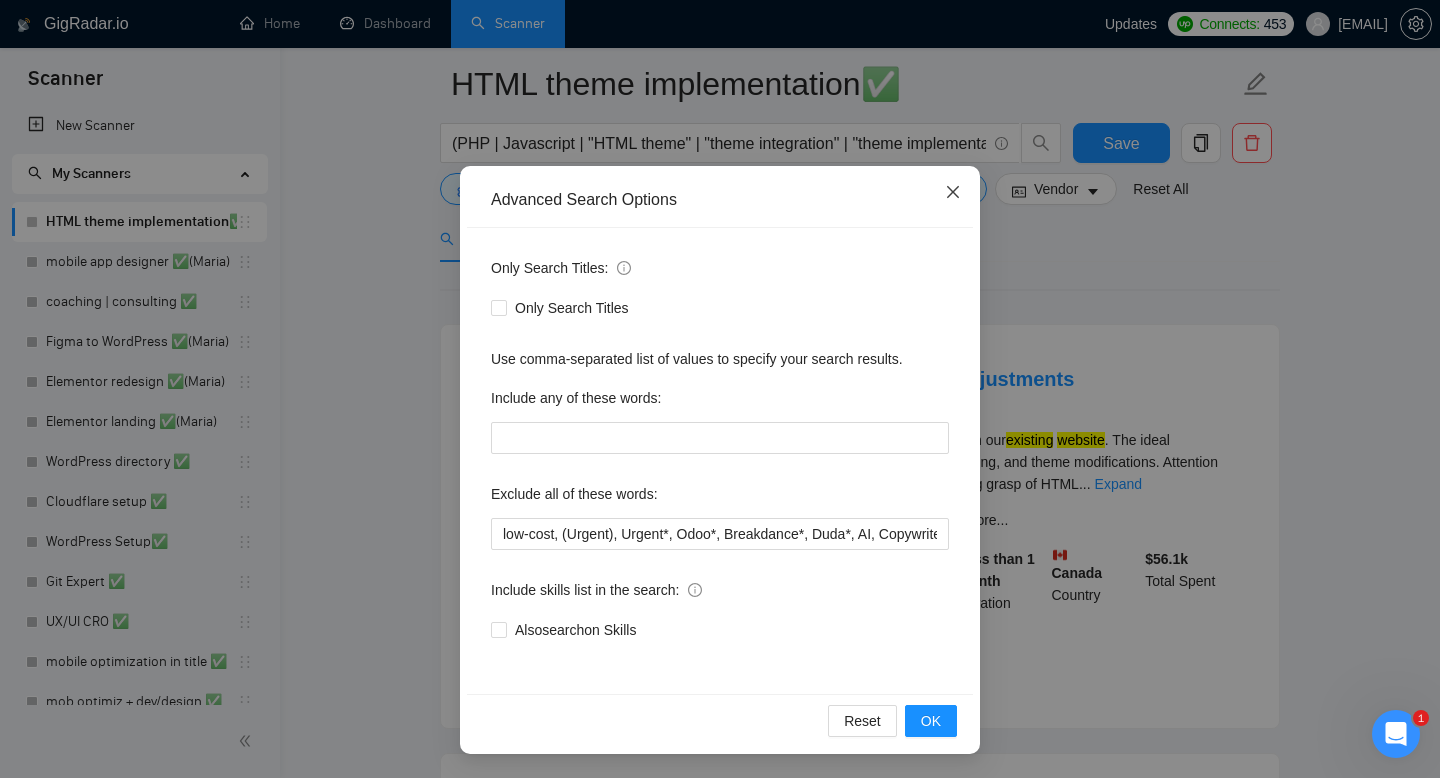 click 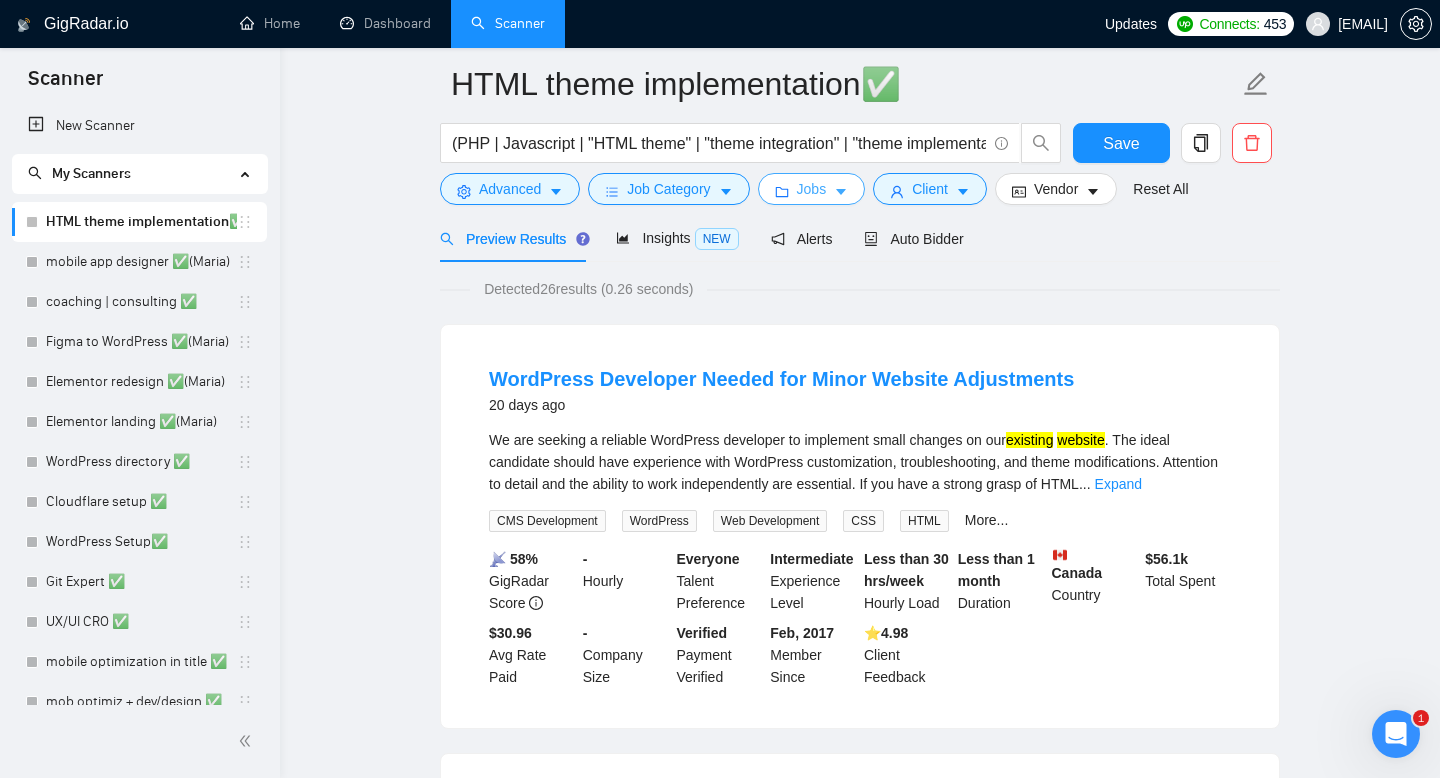 click on "Jobs" at bounding box center (812, 189) 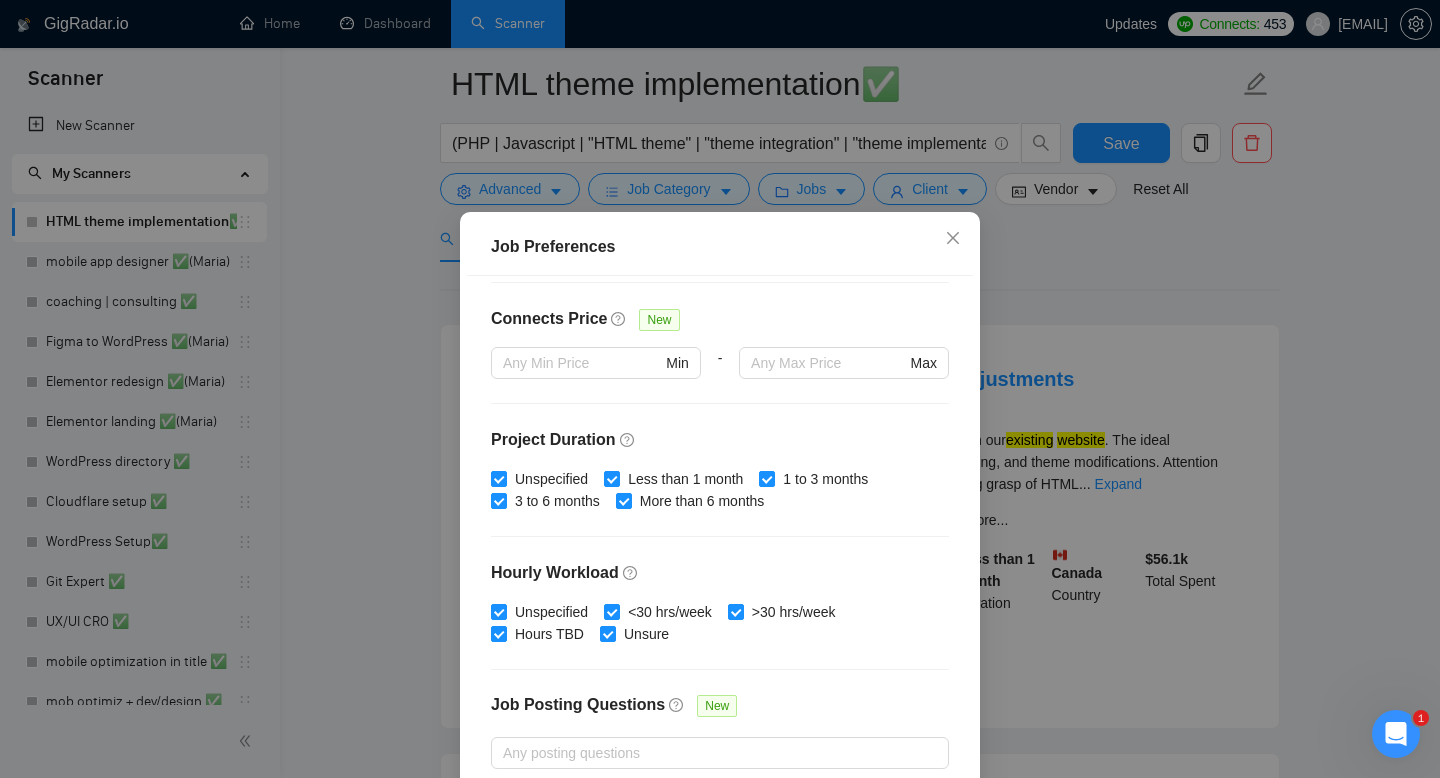 scroll, scrollTop: 478, scrollLeft: 0, axis: vertical 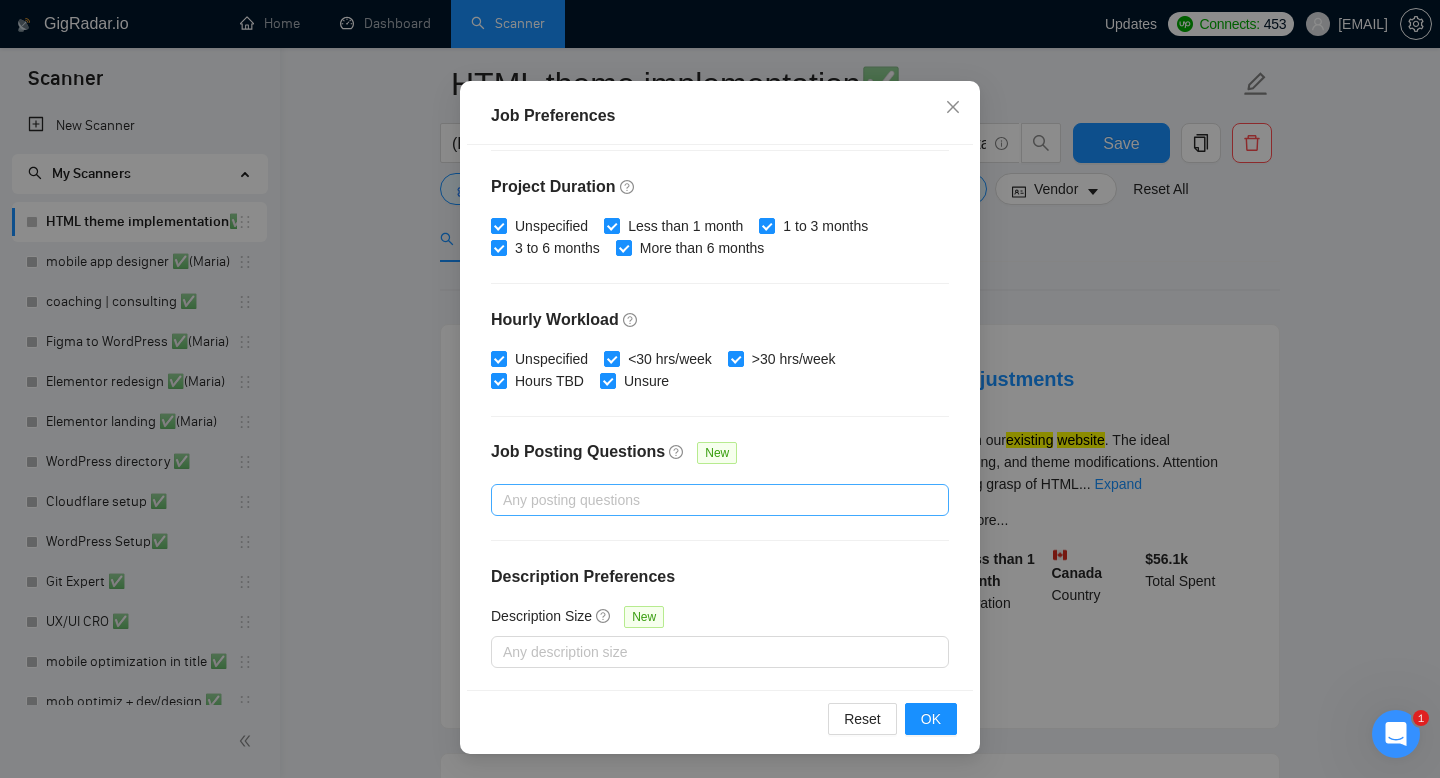 click at bounding box center [710, 500] 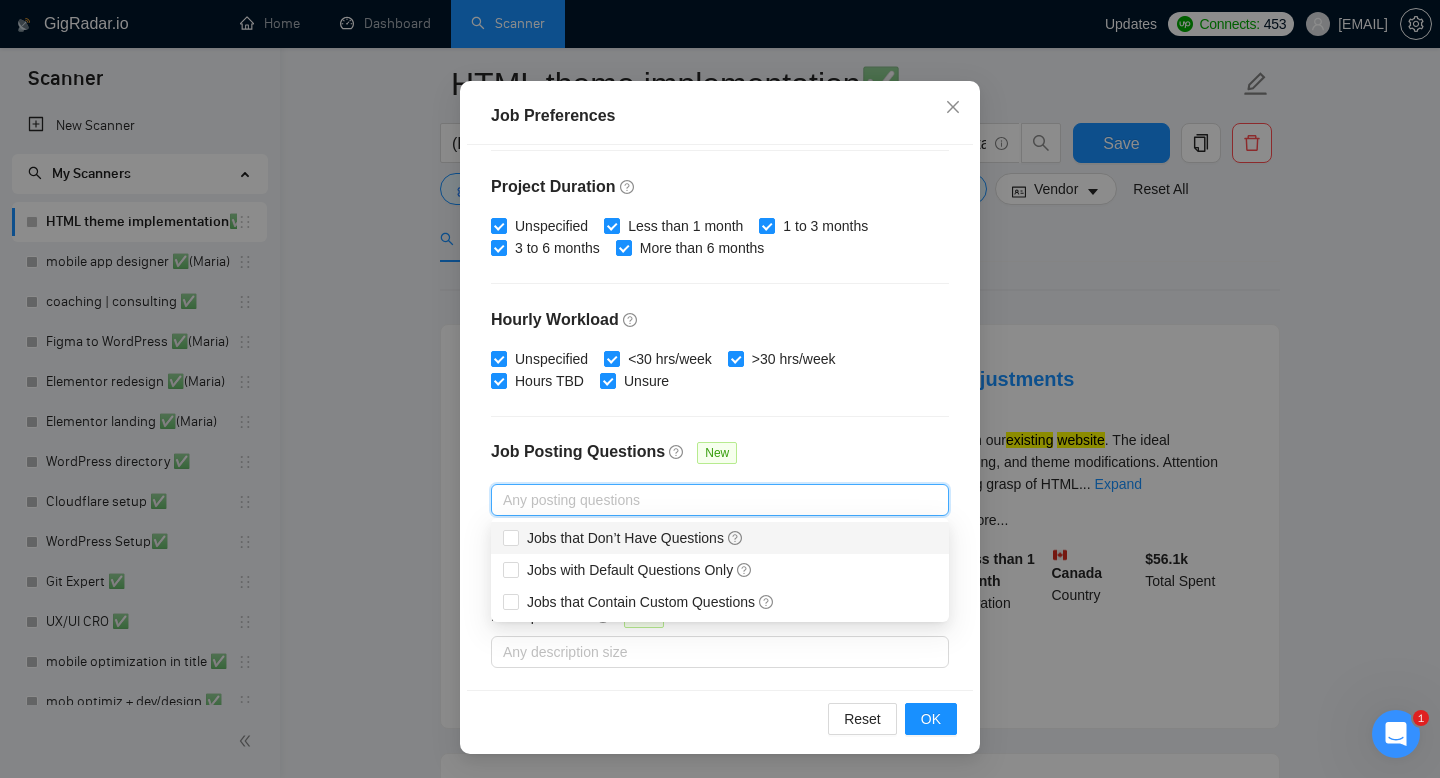 click on "Job Posting Questions New" at bounding box center [720, 462] 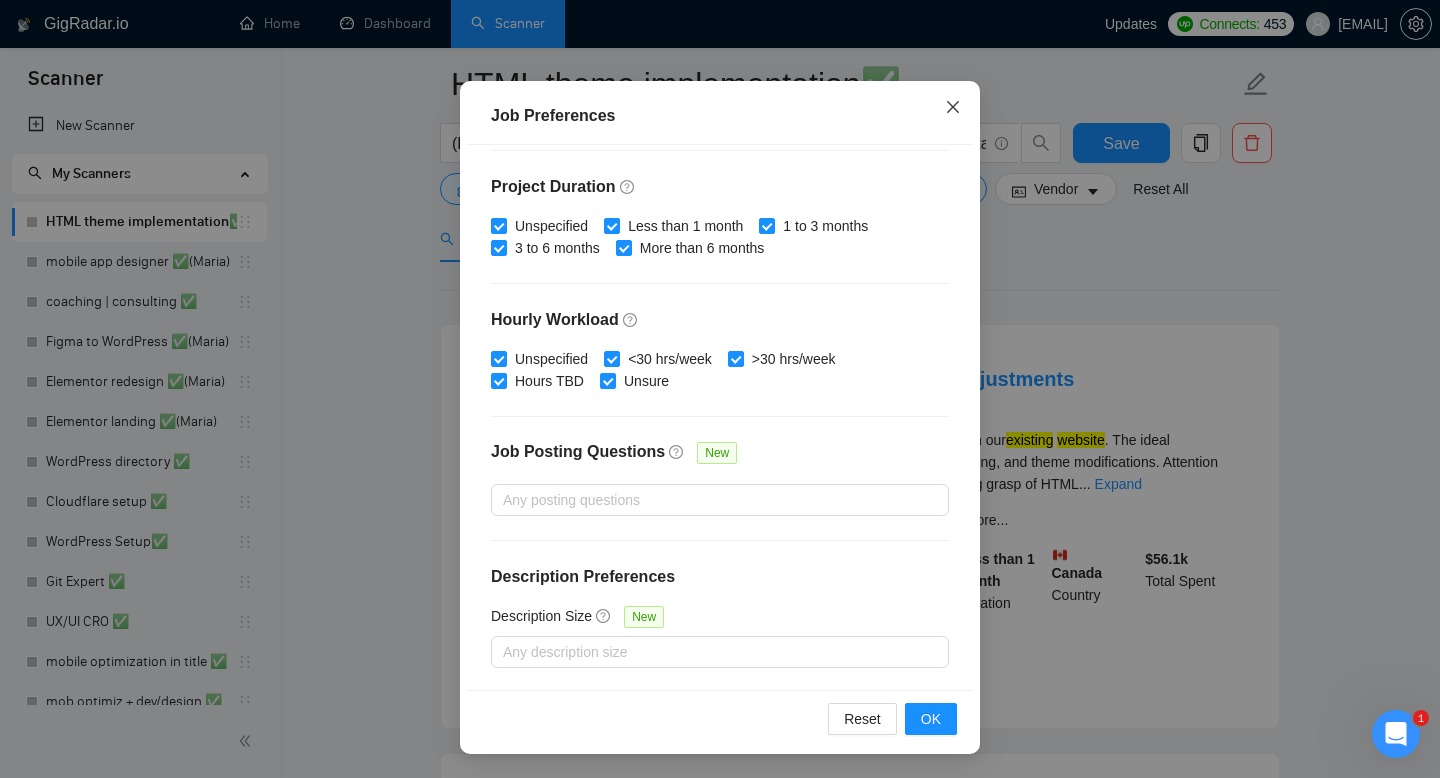click 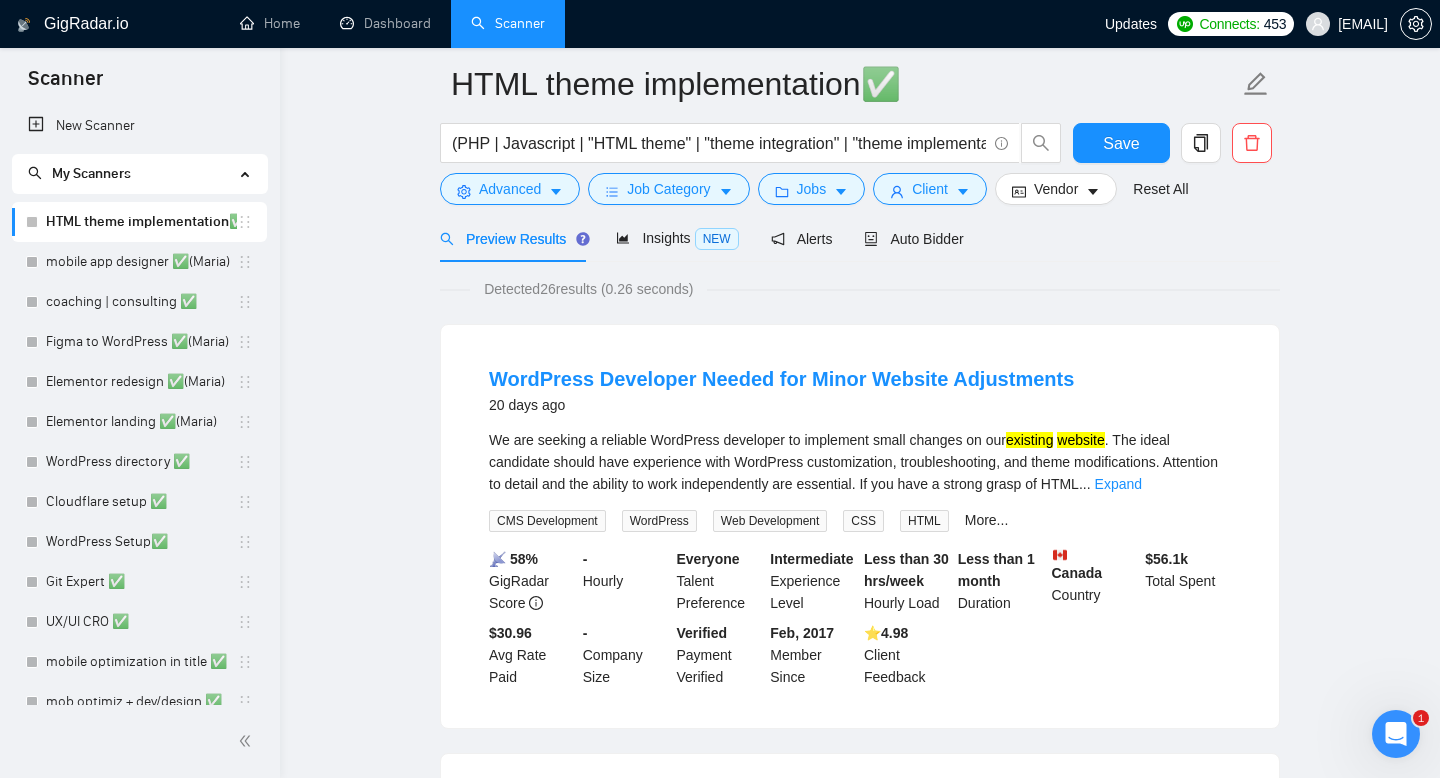 scroll, scrollTop: 38, scrollLeft: 0, axis: vertical 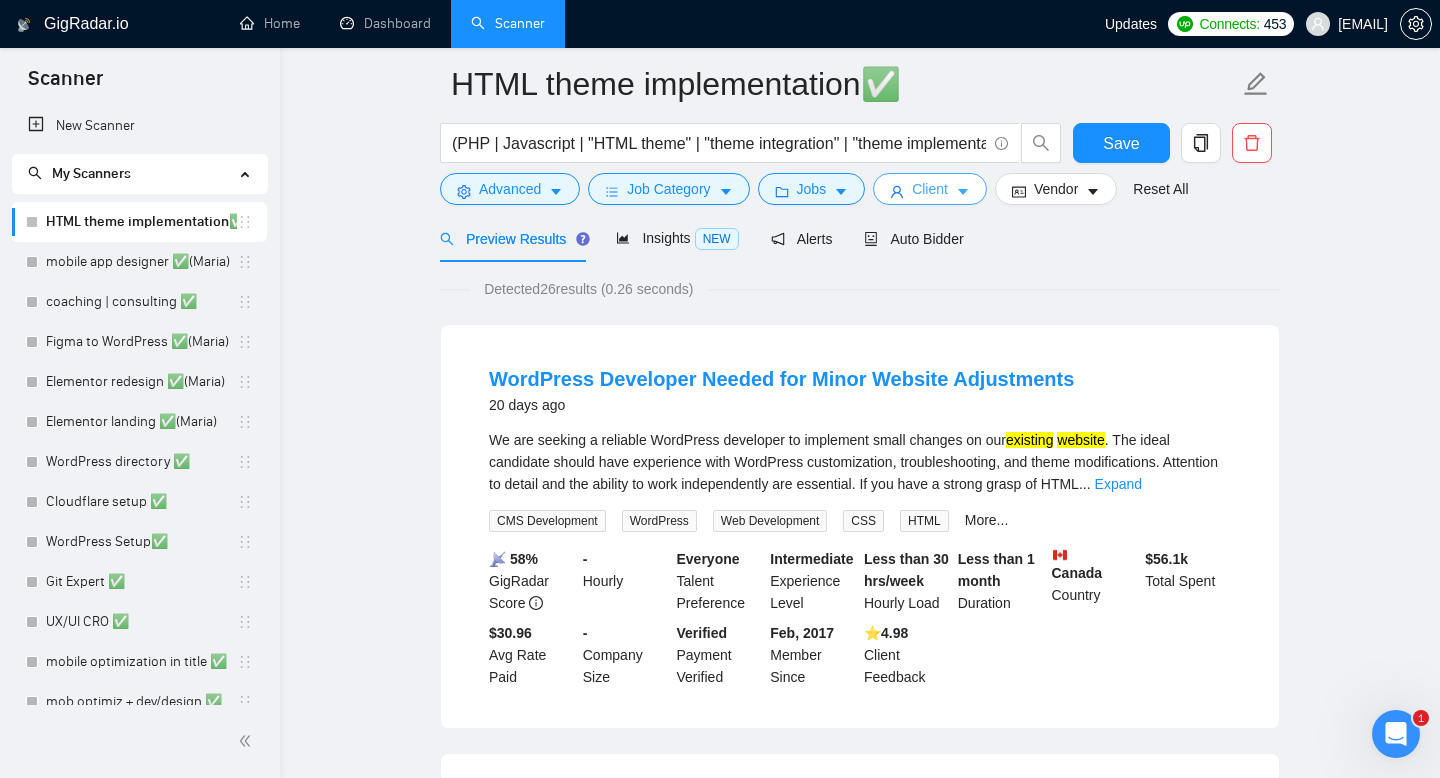 click on "Client" at bounding box center (930, 189) 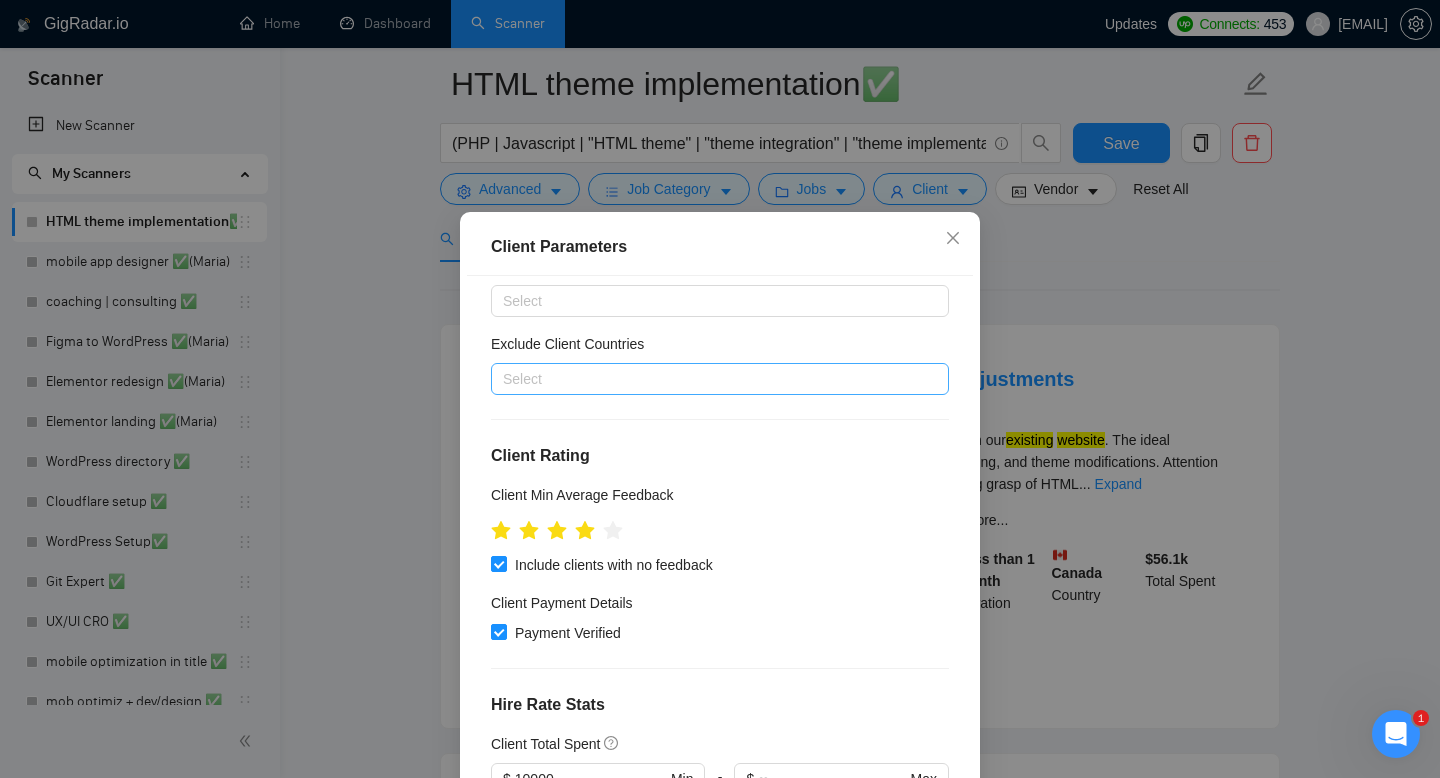 scroll, scrollTop: 0, scrollLeft: 0, axis: both 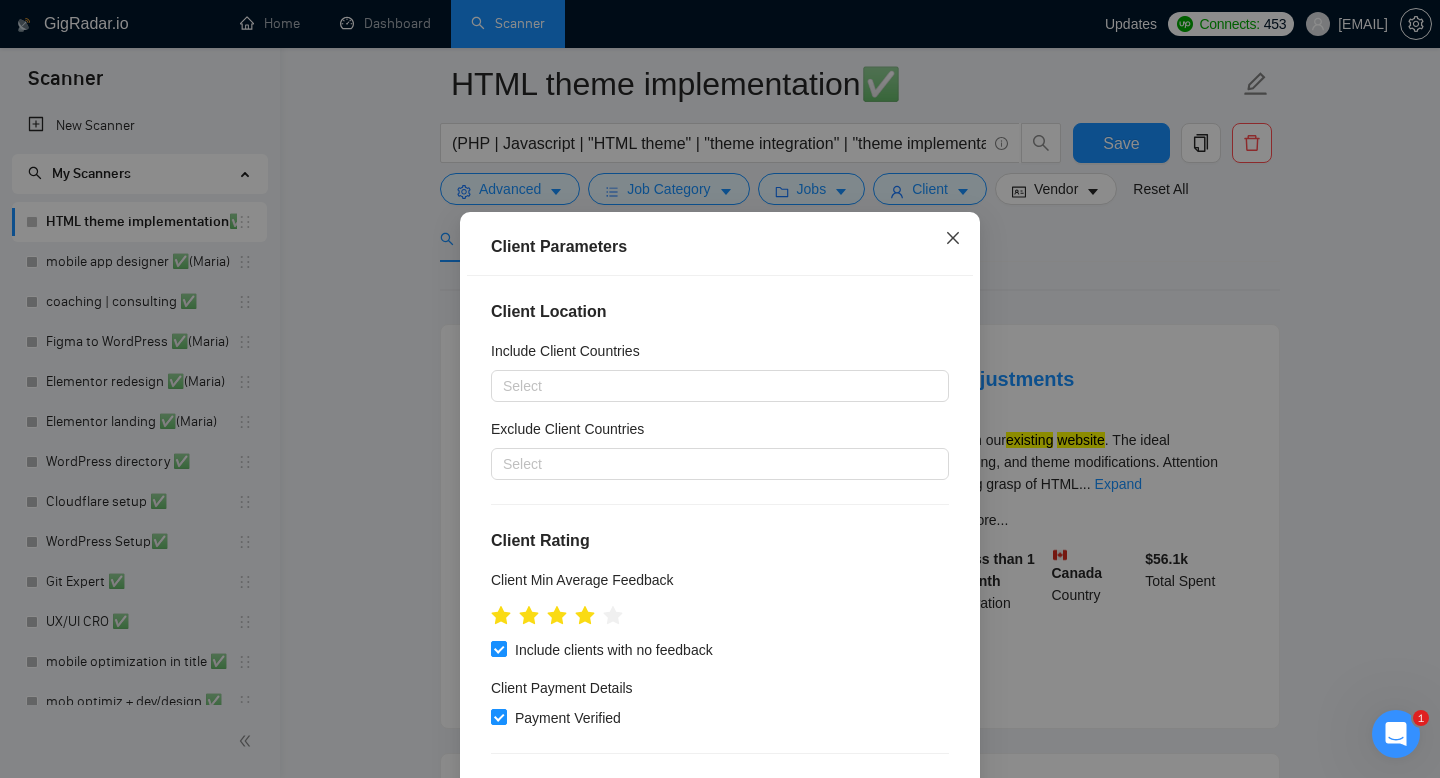 click 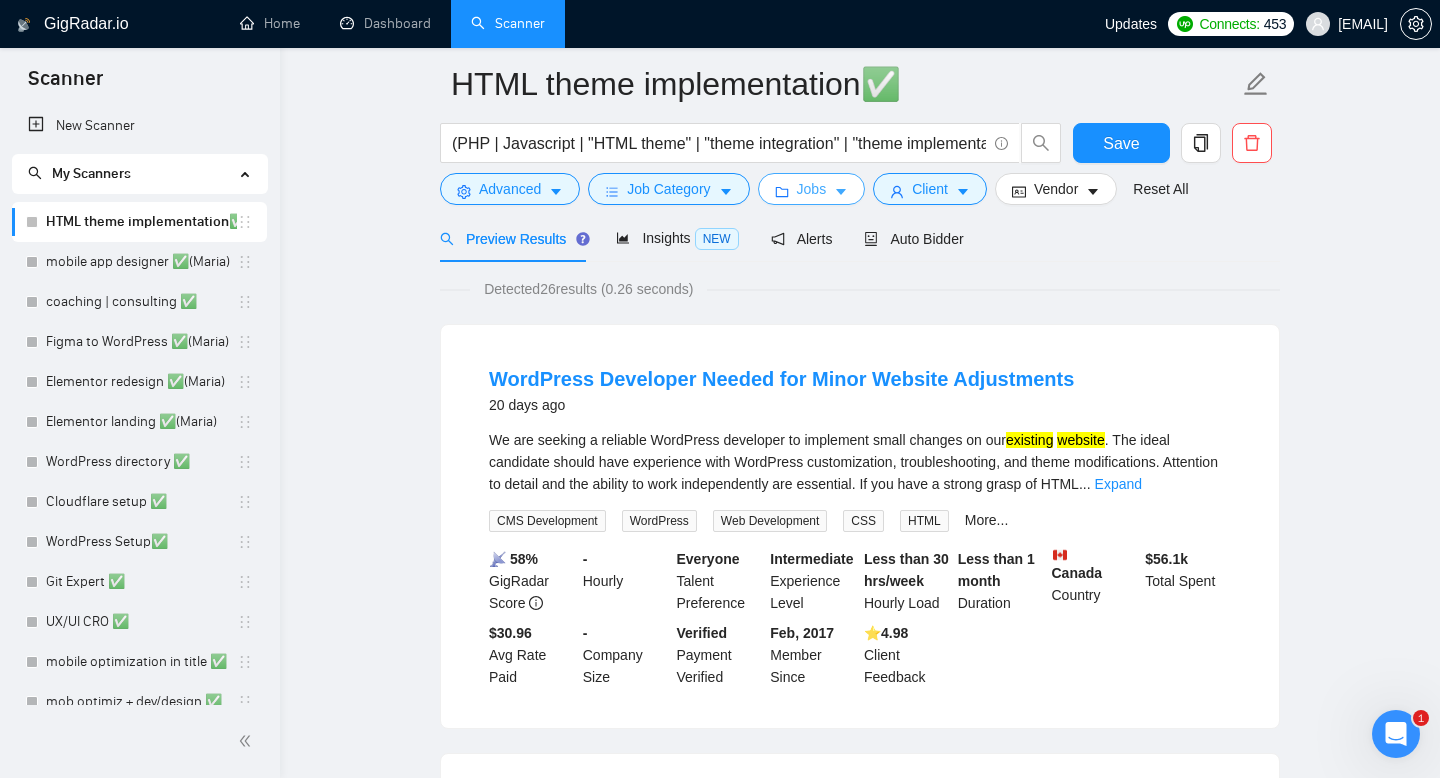 click on "Jobs" at bounding box center [812, 189] 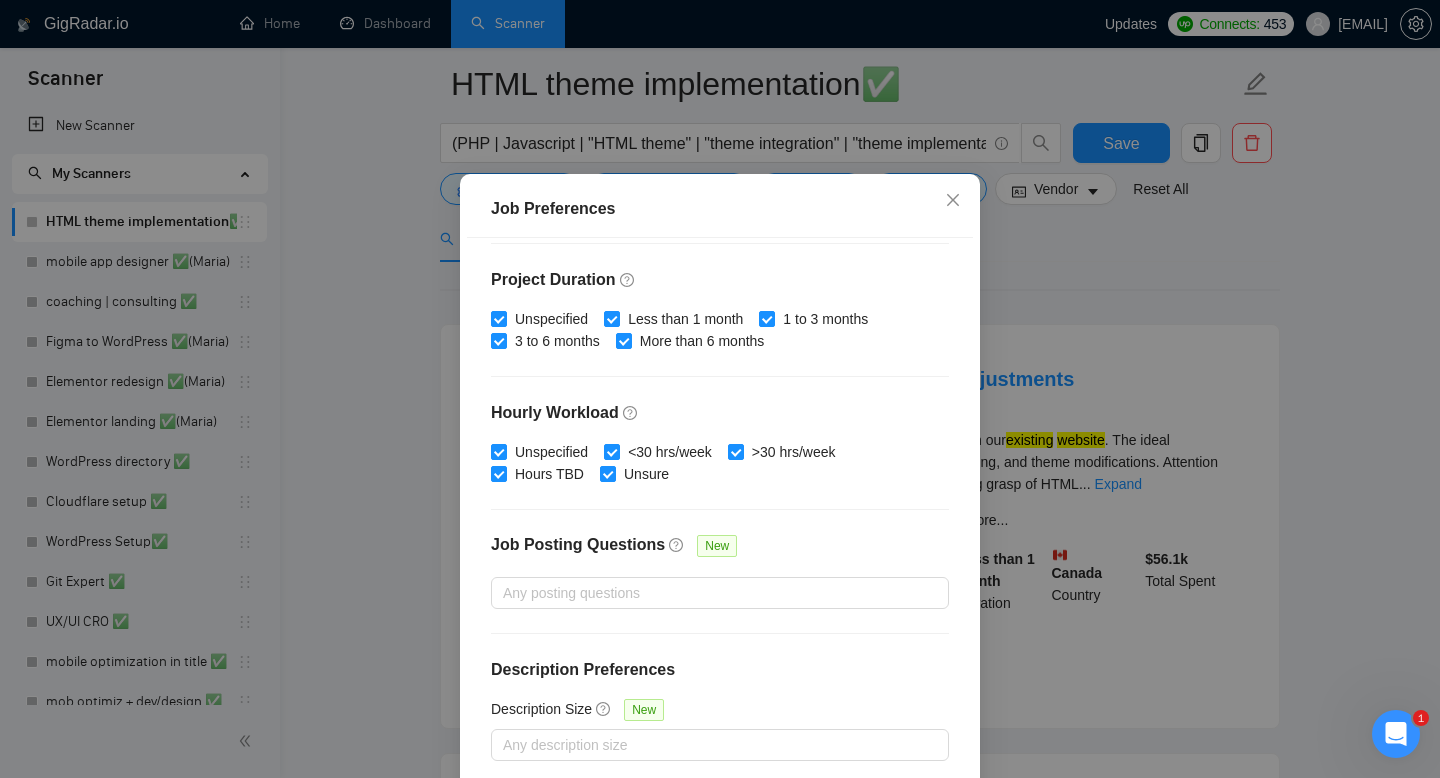 scroll, scrollTop: 0, scrollLeft: 0, axis: both 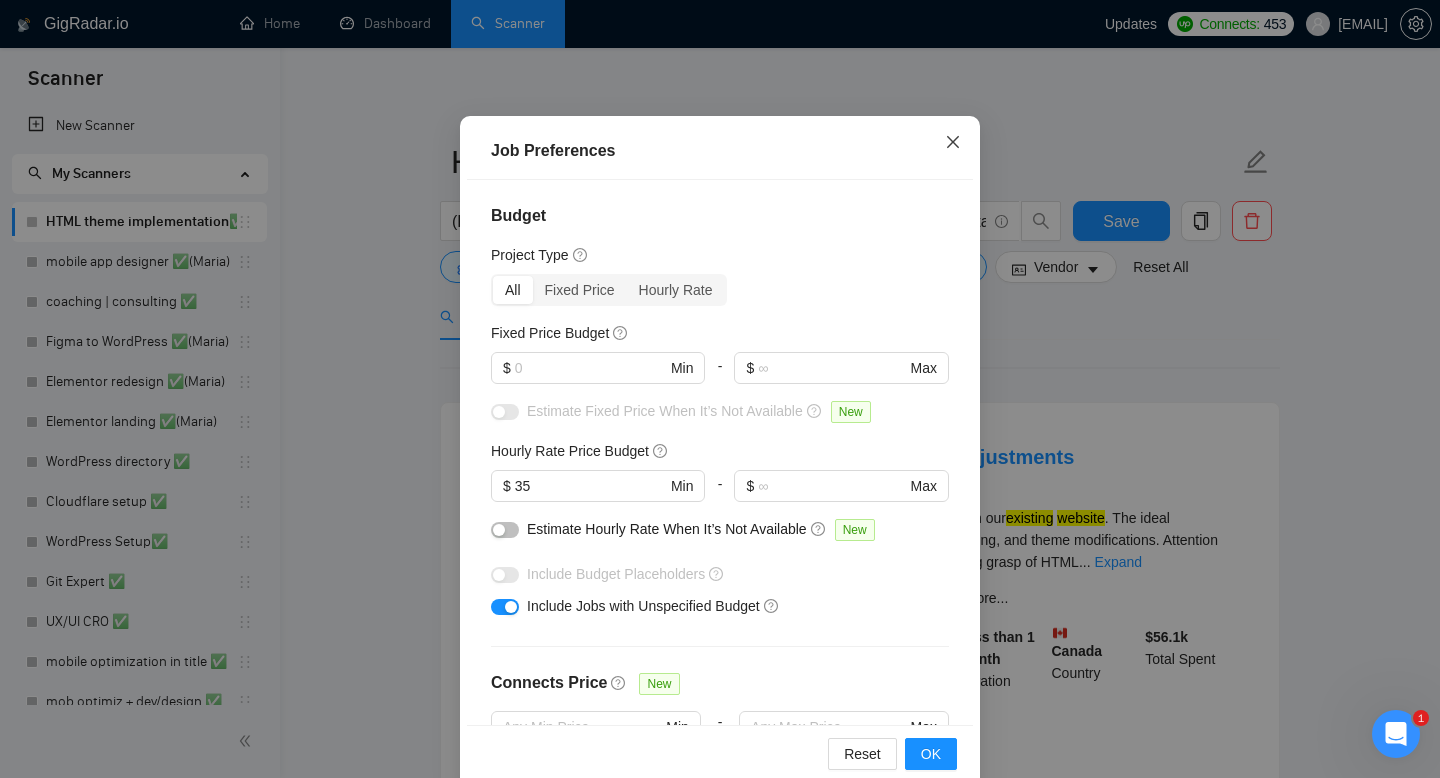 click 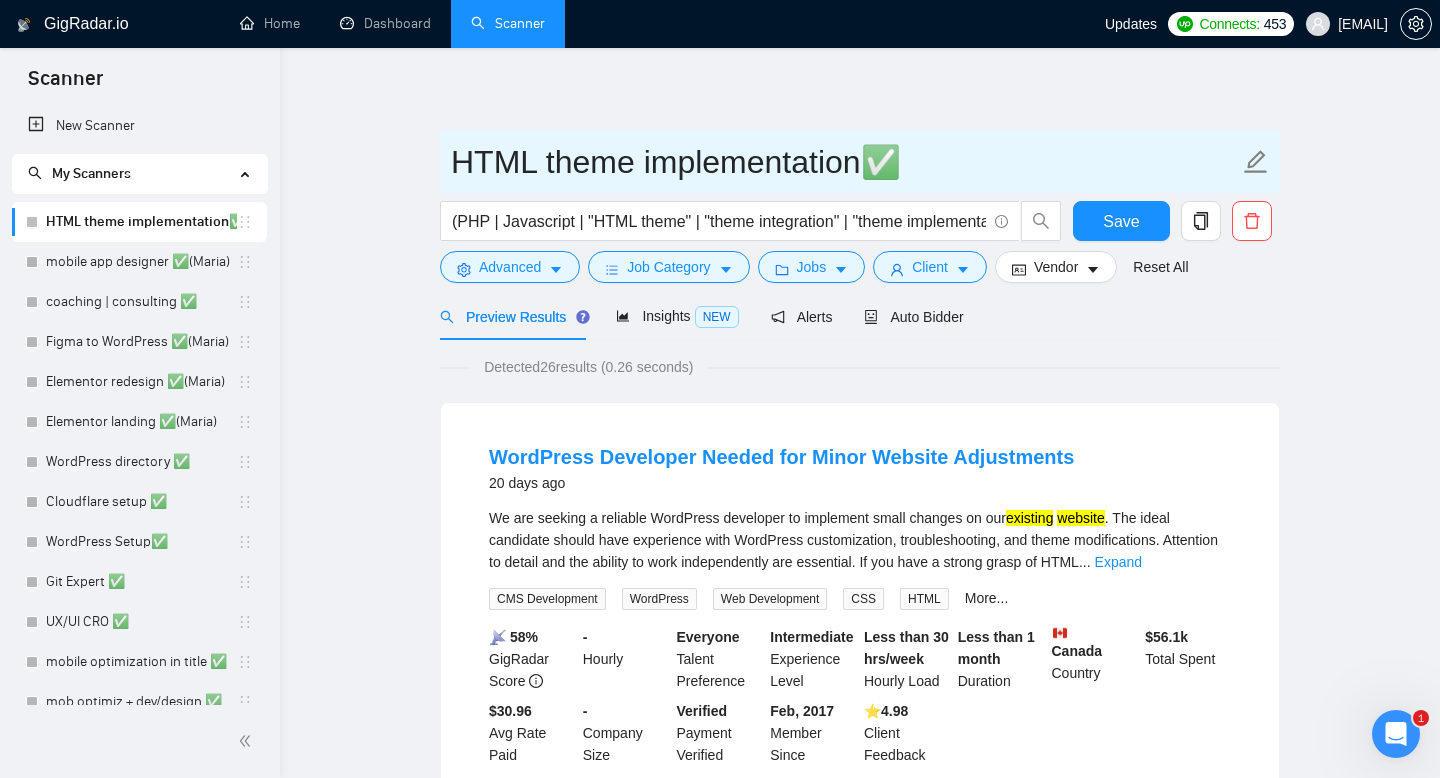 scroll, scrollTop: 38, scrollLeft: 0, axis: vertical 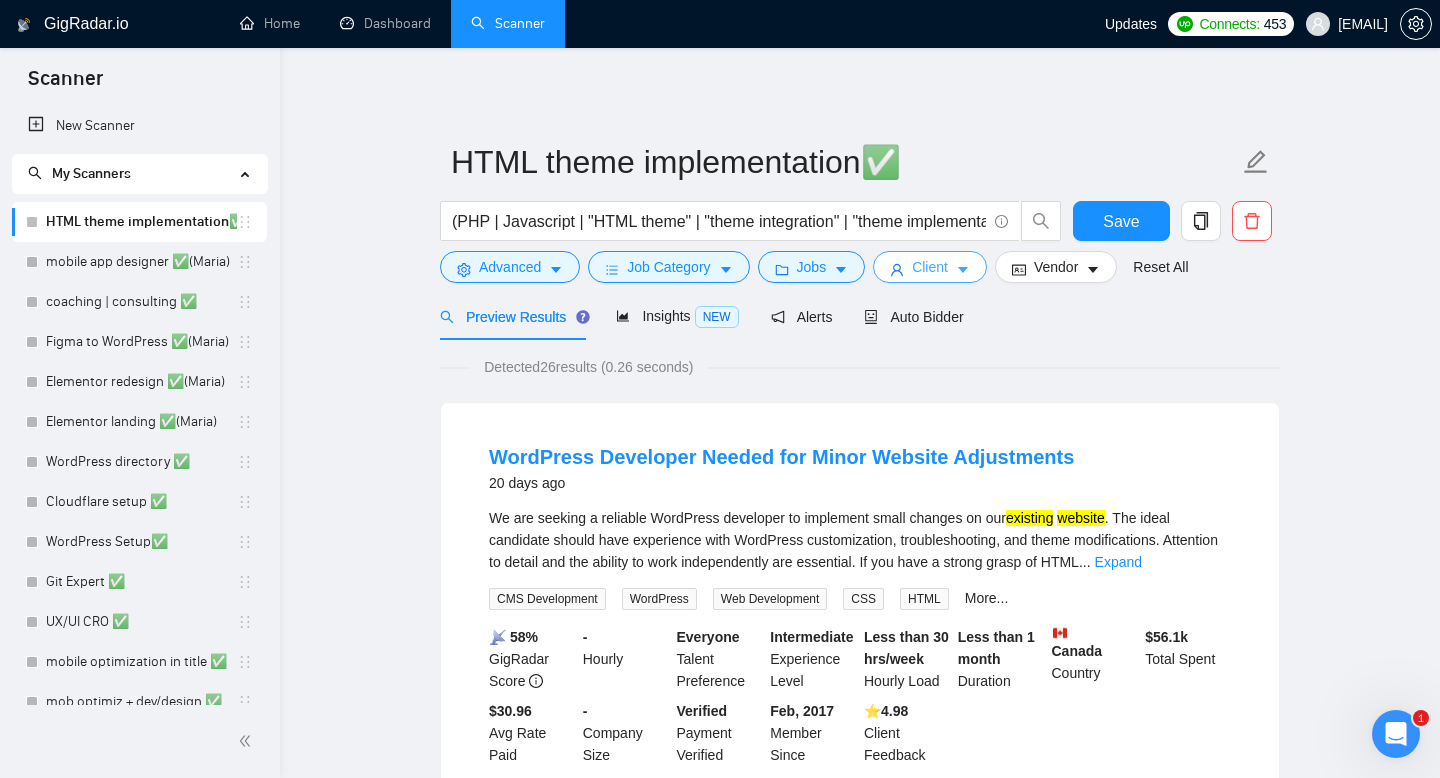 click on "Client" at bounding box center (930, 267) 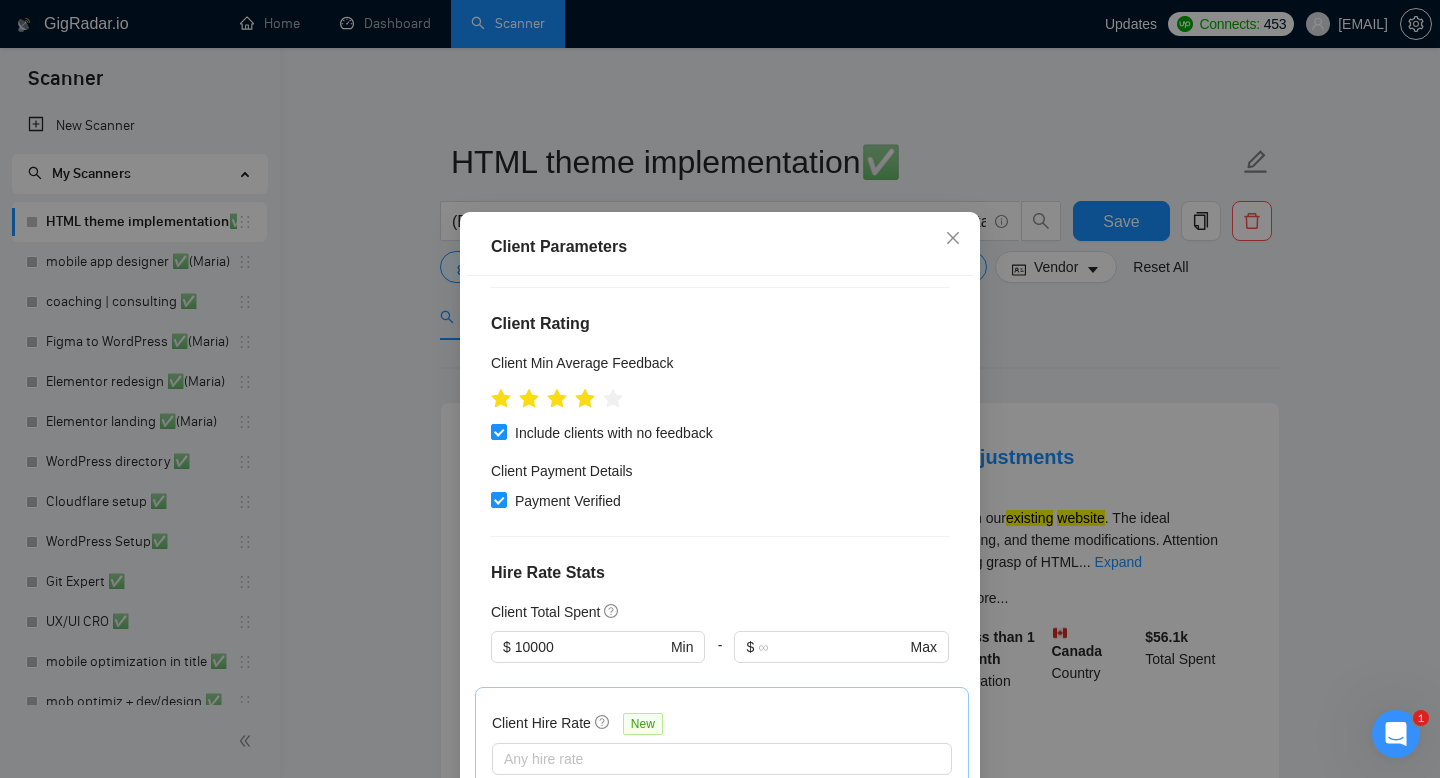 scroll, scrollTop: 0, scrollLeft: 0, axis: both 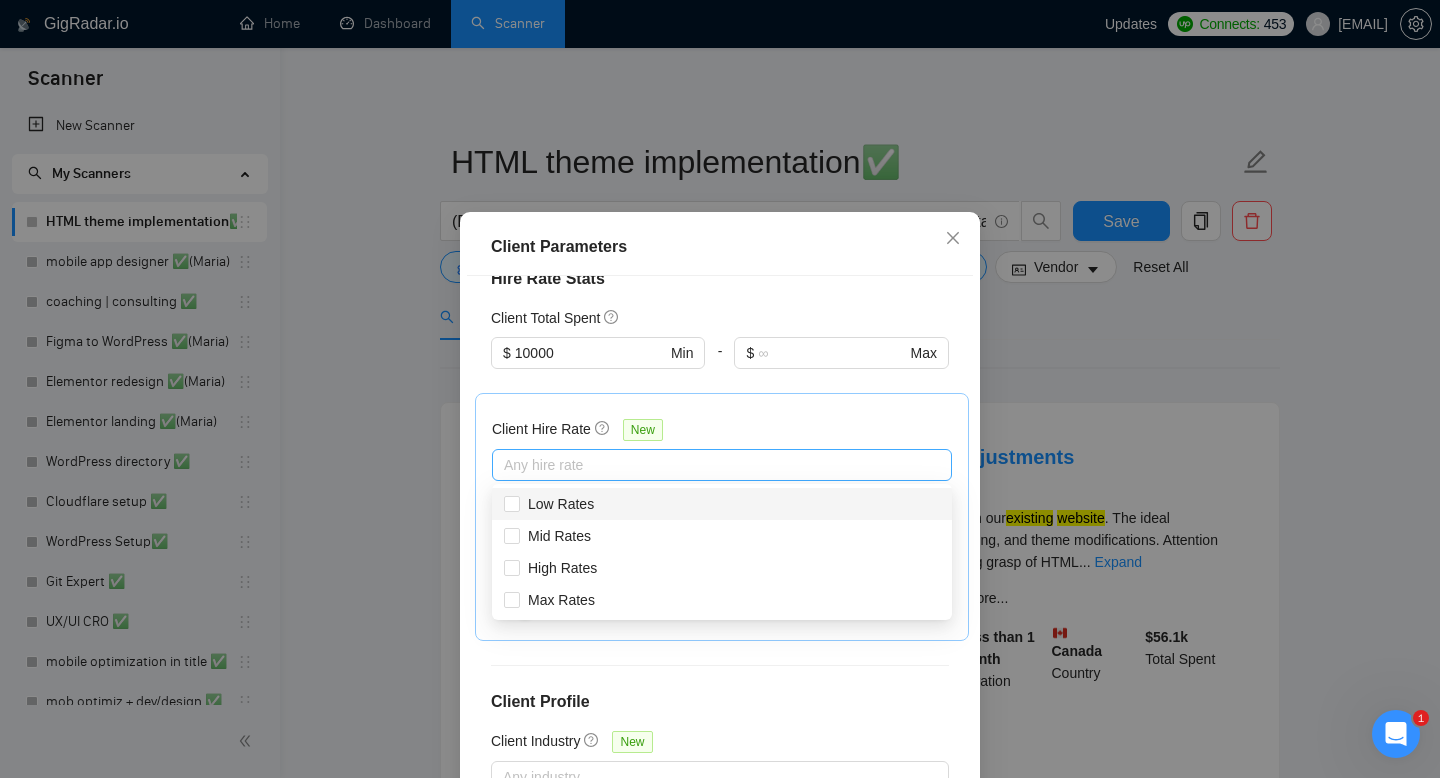 click at bounding box center [712, 465] 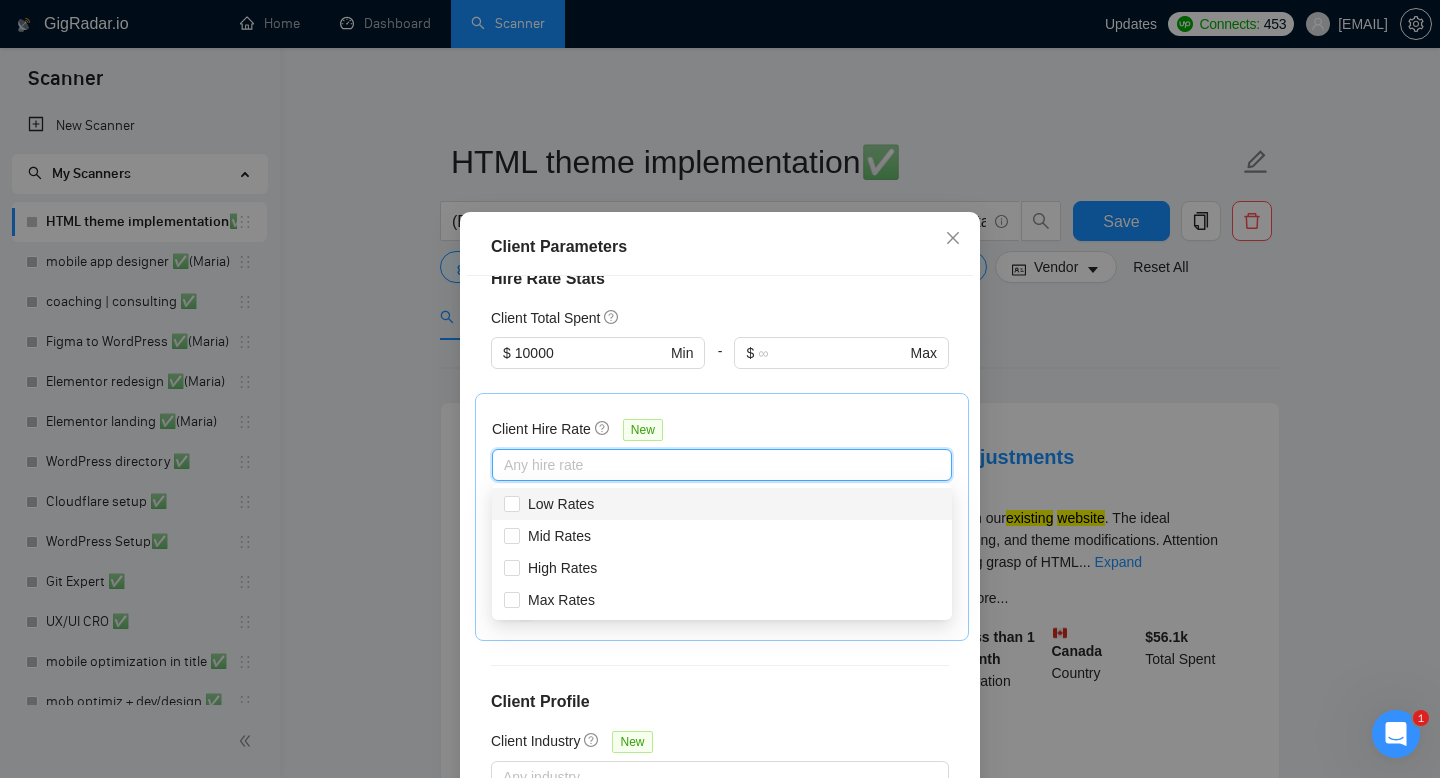 click on "Client Hire Rate New Any hire rate Avg Hourly Rate Paid New $ 25 Min - $ Max Include Clients without Sufficient History" at bounding box center [722, 517] 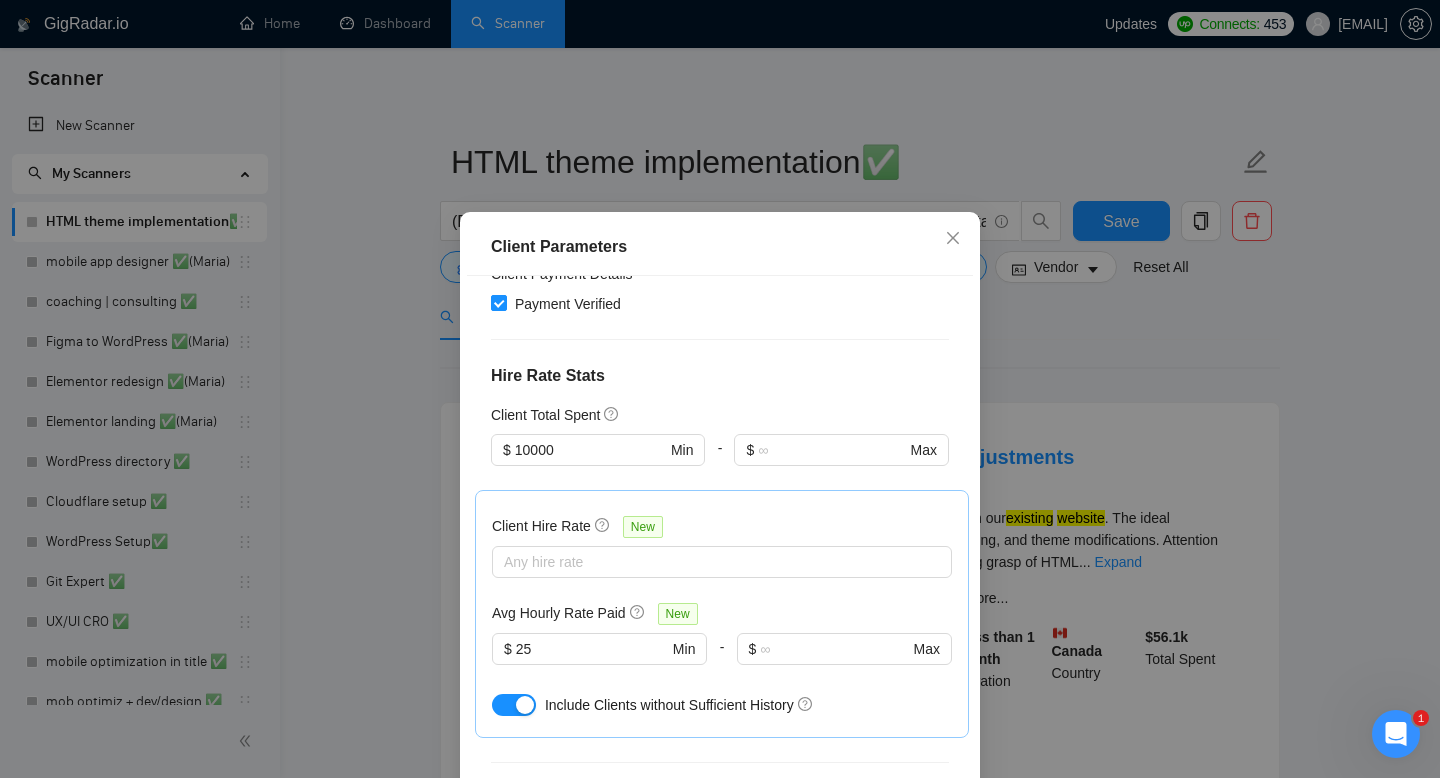 scroll, scrollTop: 0, scrollLeft: 0, axis: both 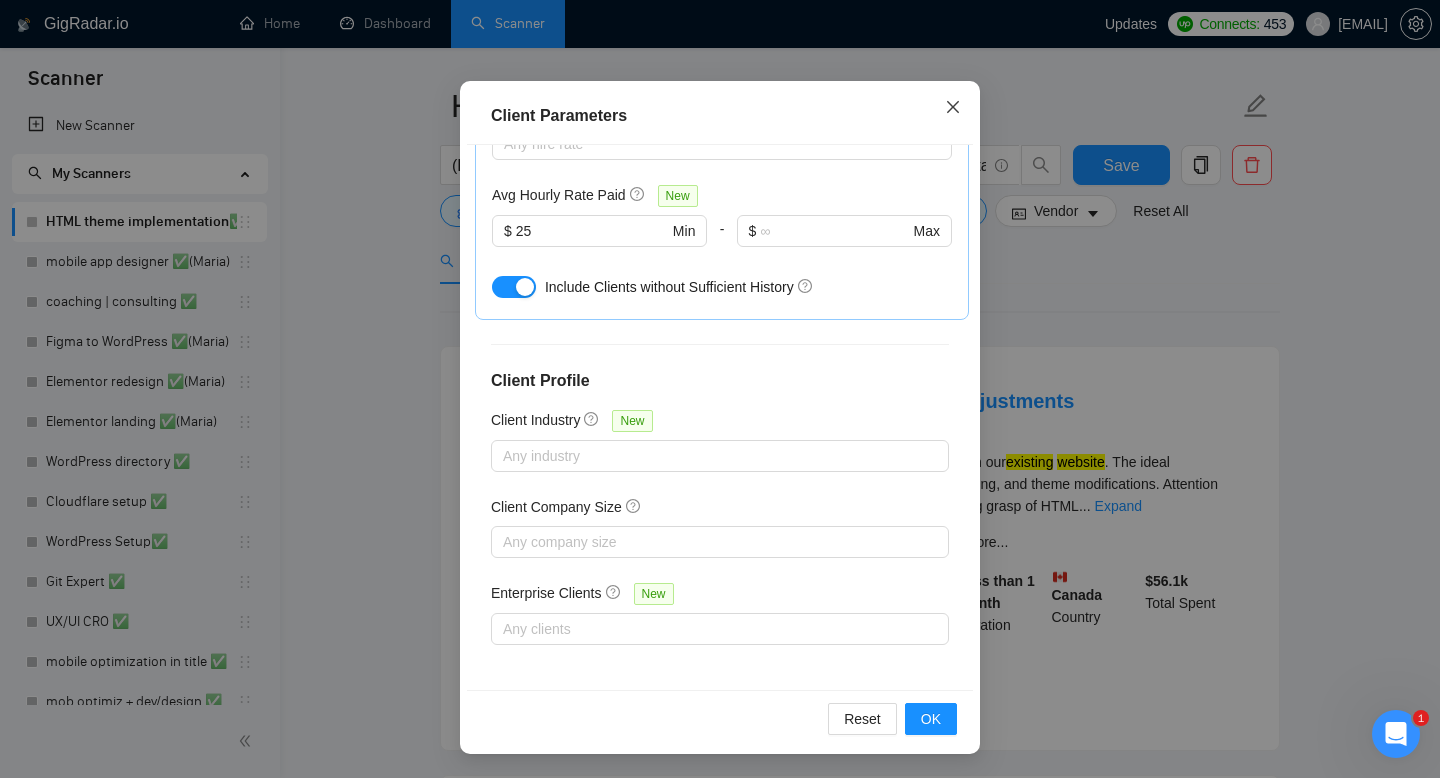 click at bounding box center (953, 108) 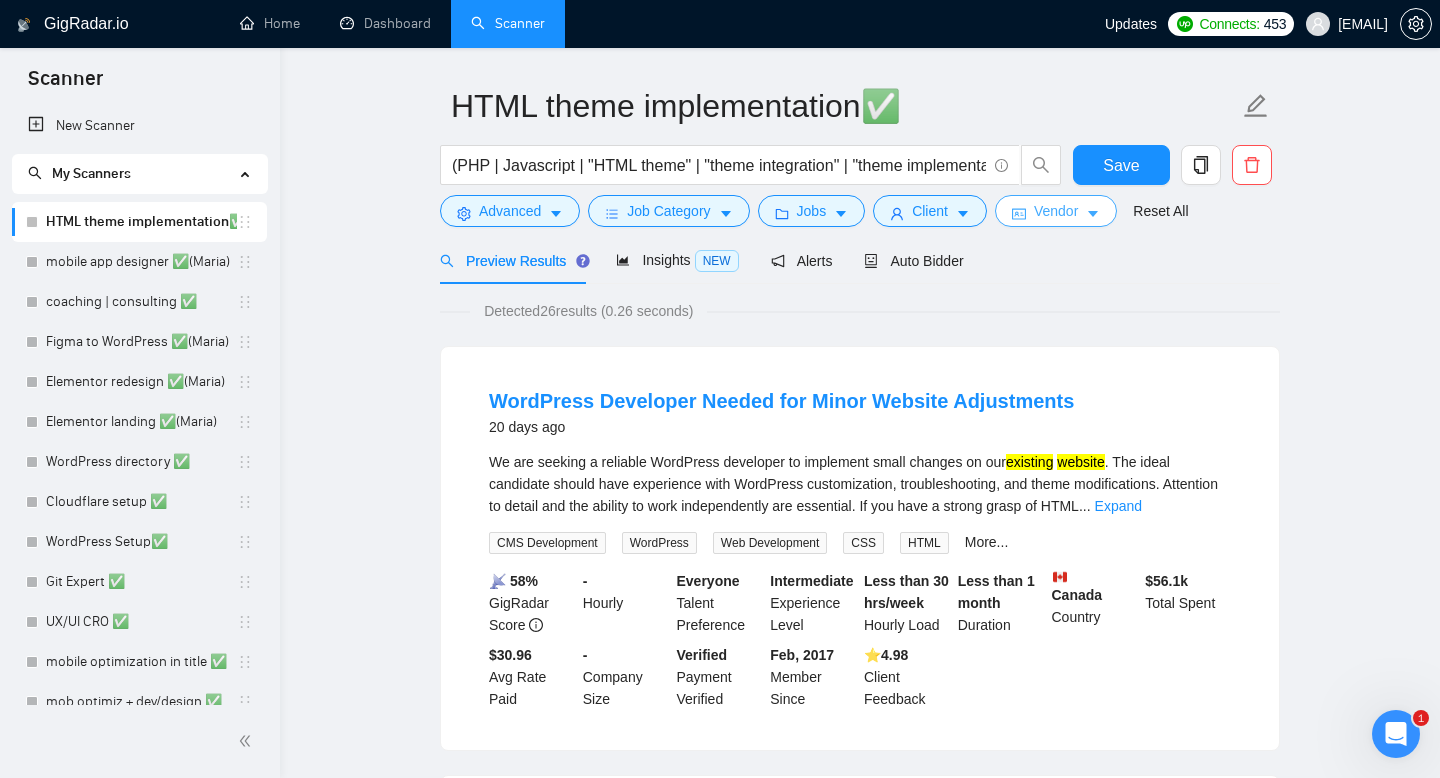 click on "Vendor" at bounding box center (1056, 211) 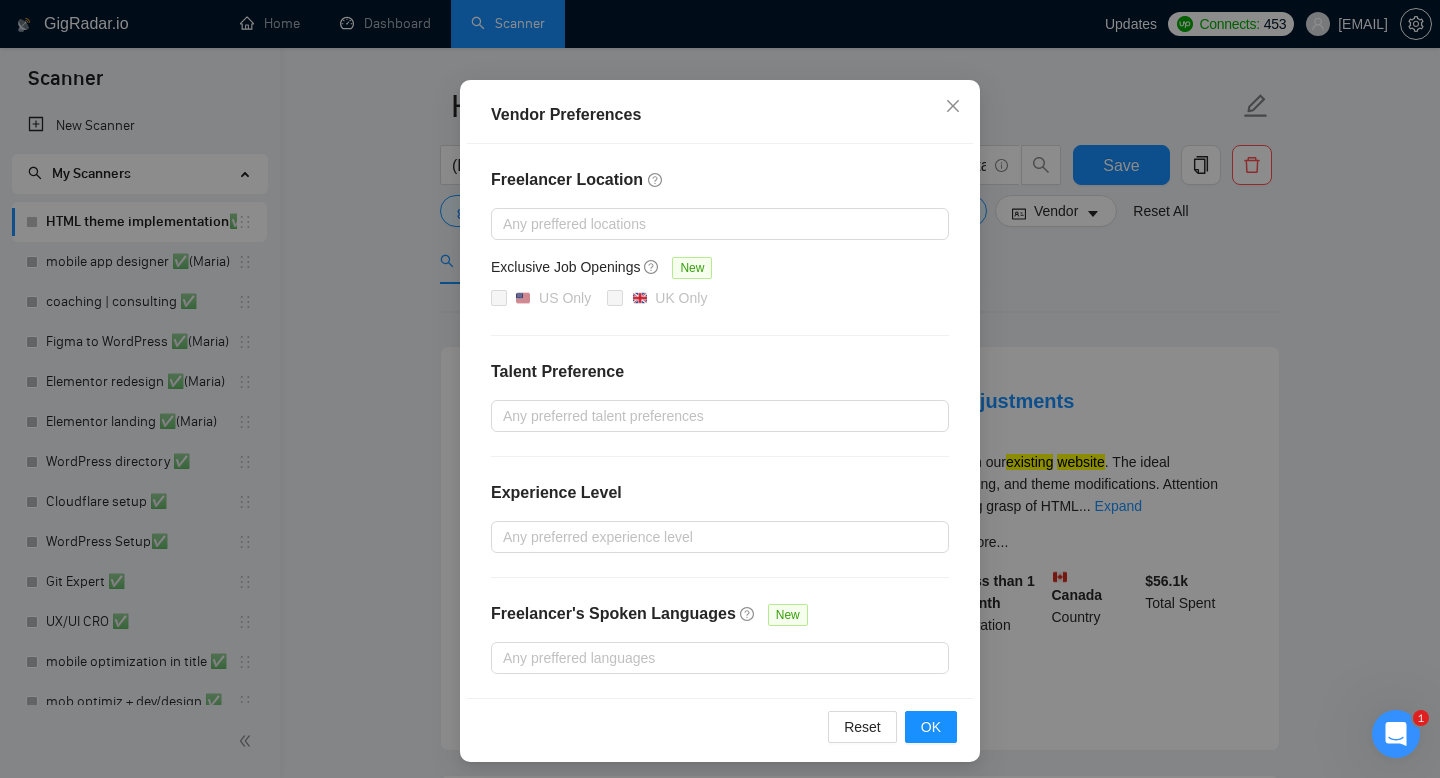 scroll, scrollTop: 147, scrollLeft: 0, axis: vertical 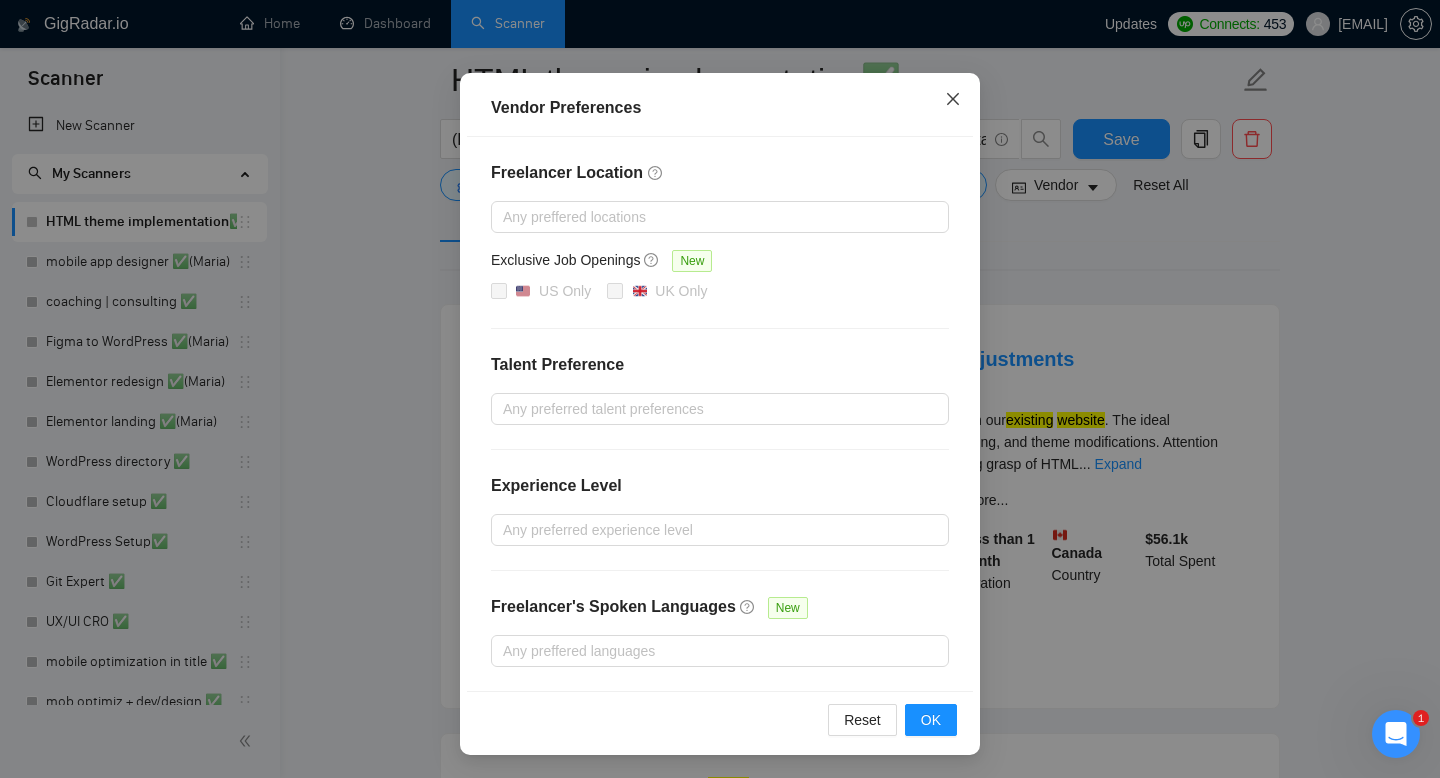 click 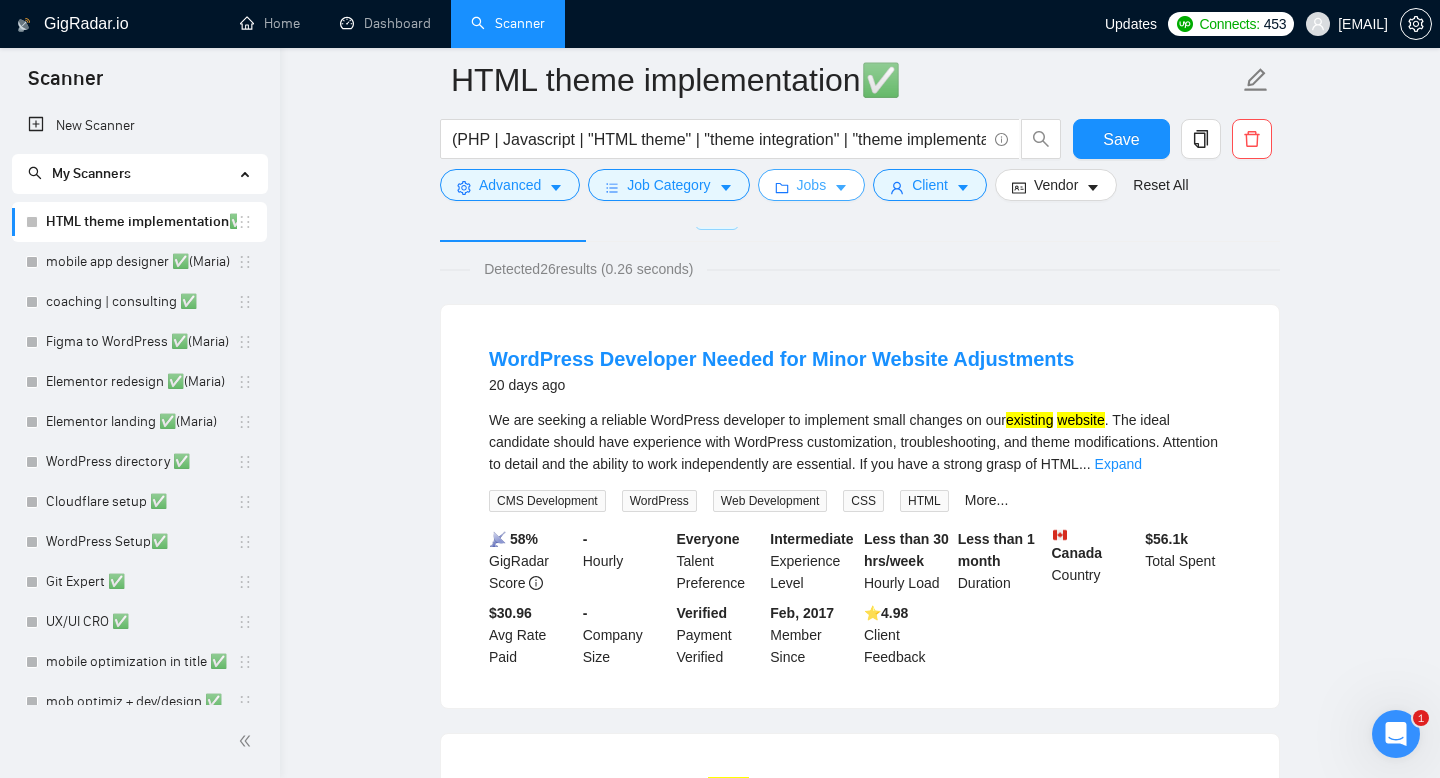 click on "Jobs" at bounding box center (812, 185) 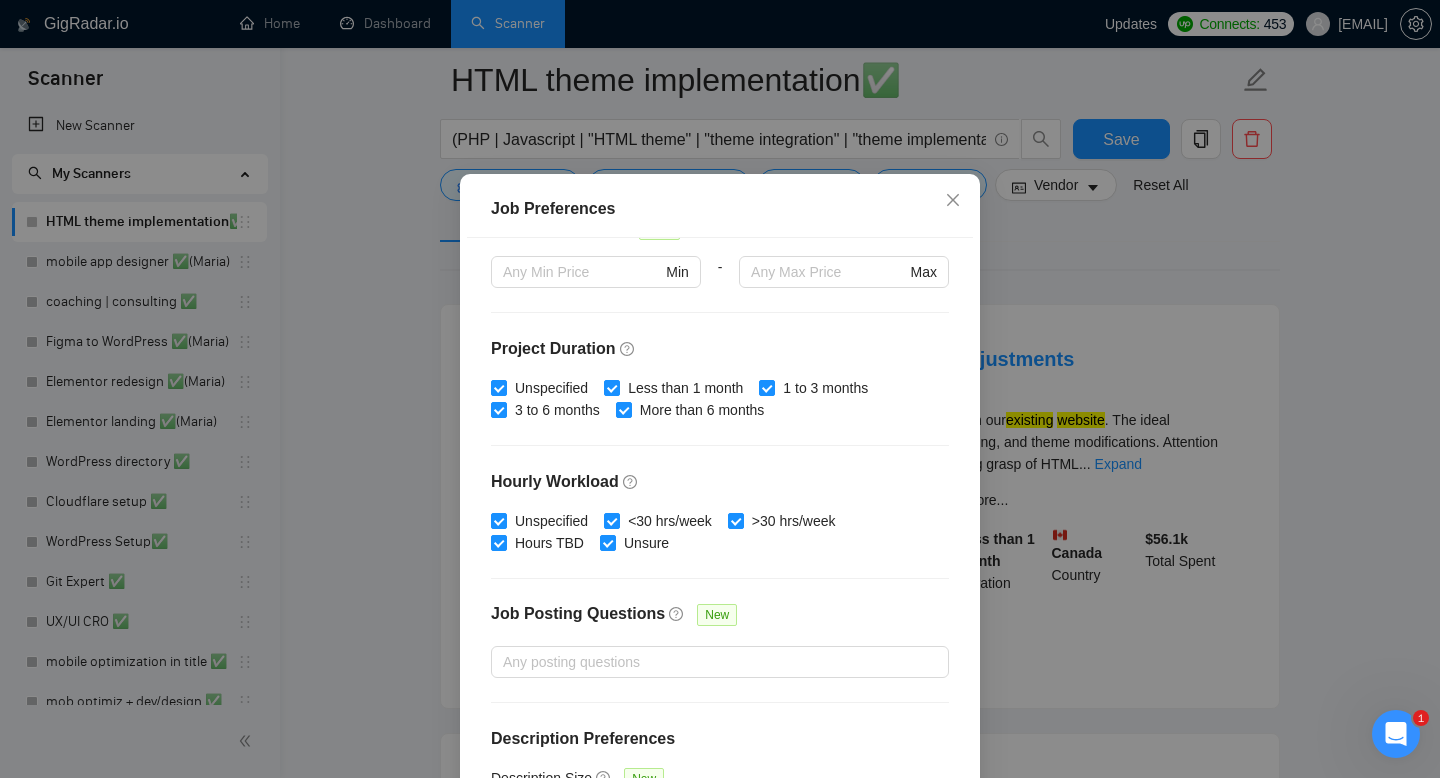 scroll, scrollTop: 541, scrollLeft: 0, axis: vertical 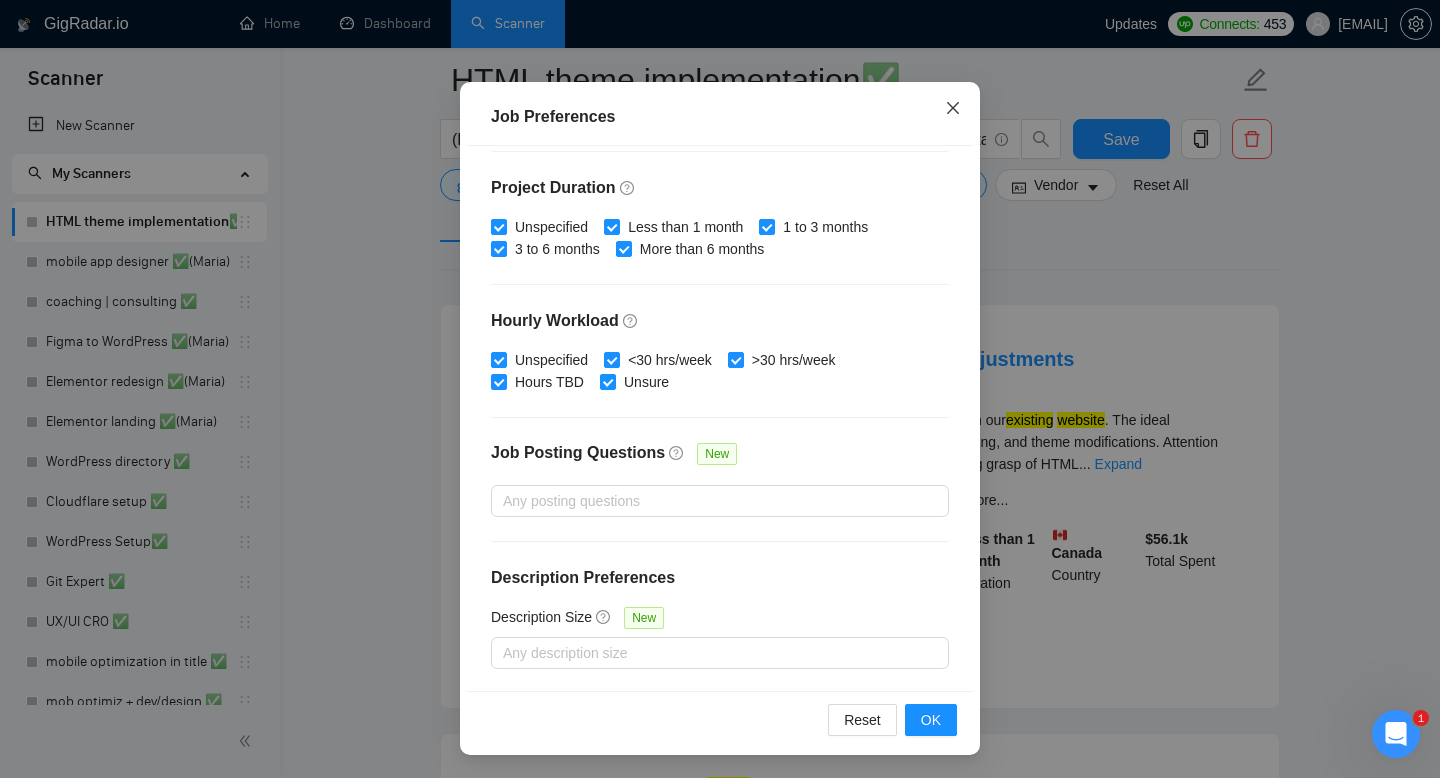 click at bounding box center (953, 109) 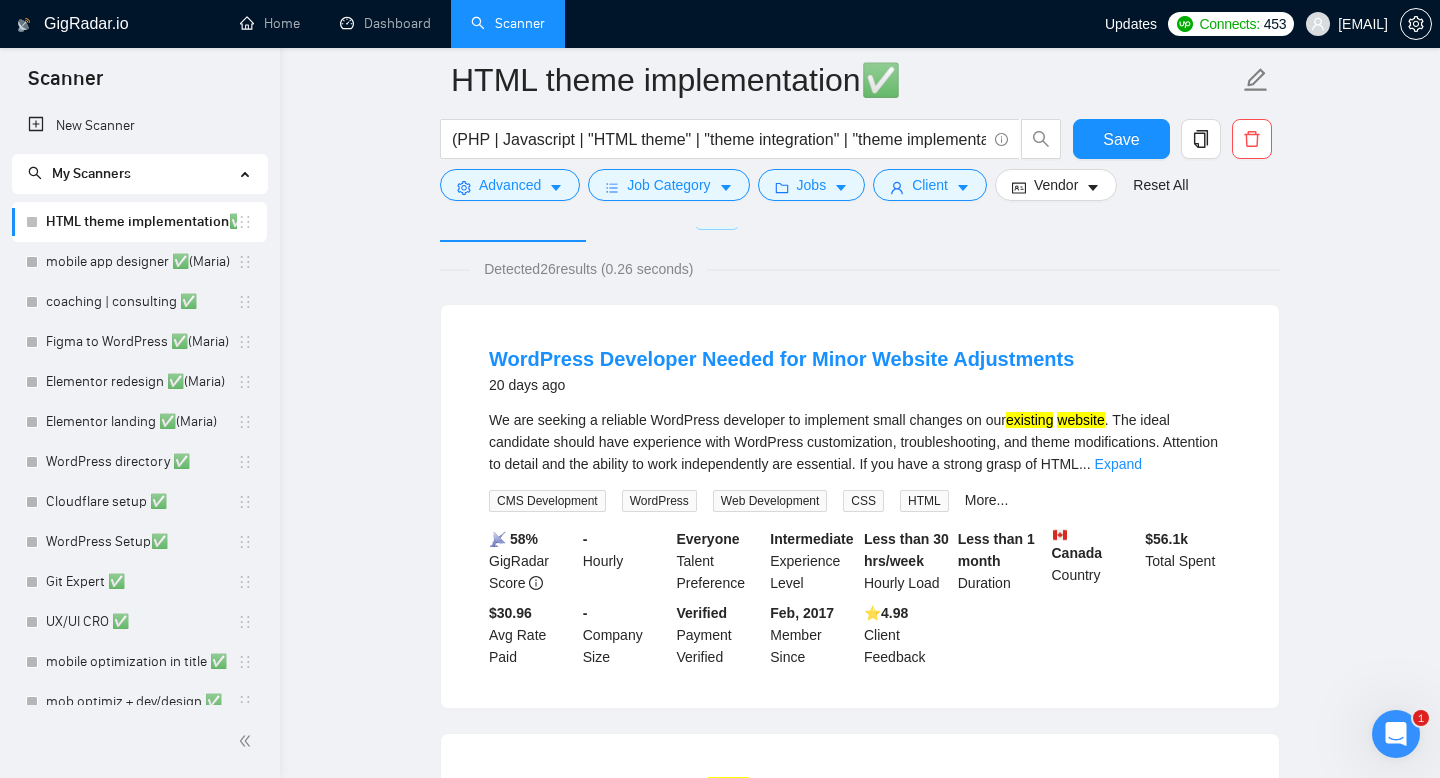 scroll, scrollTop: 38, scrollLeft: 0, axis: vertical 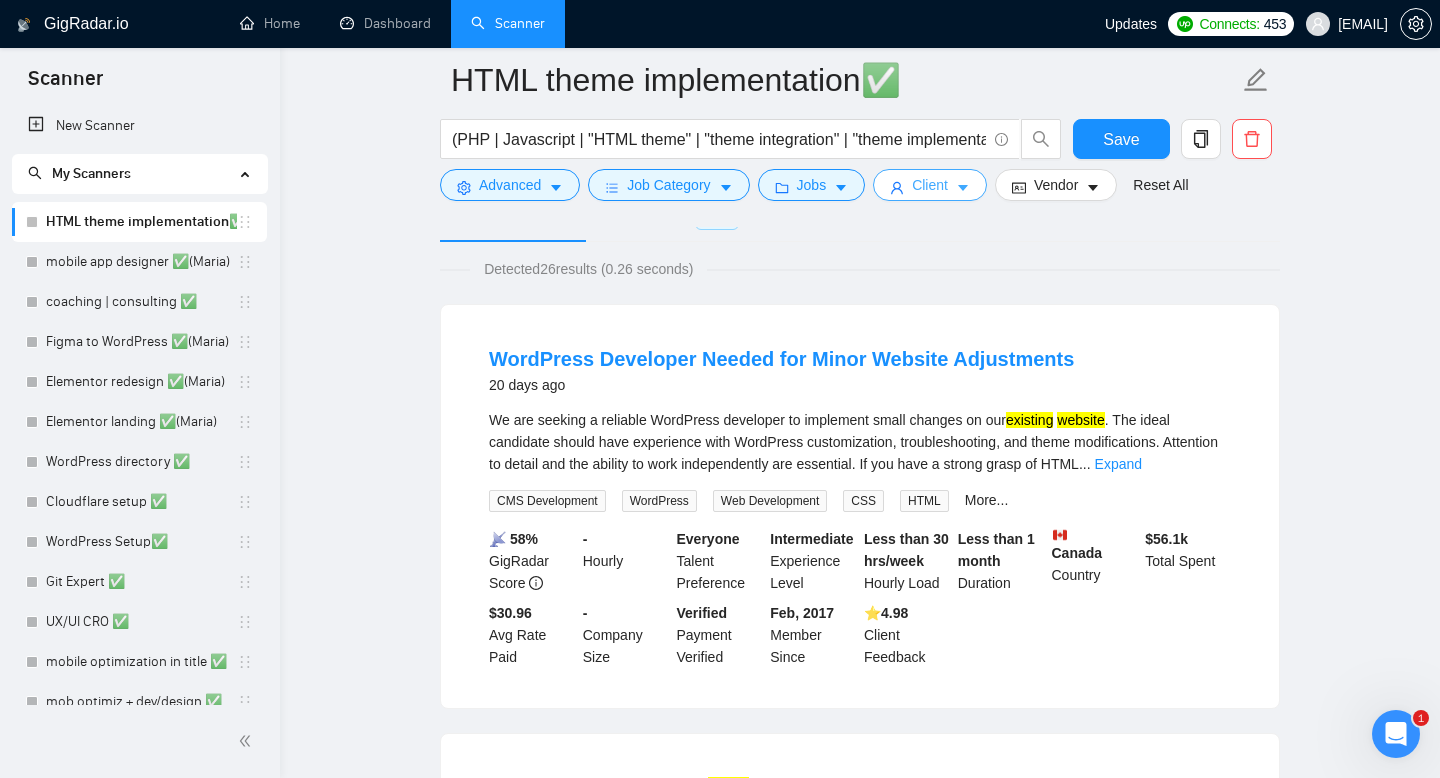 click on "Client" at bounding box center [930, 185] 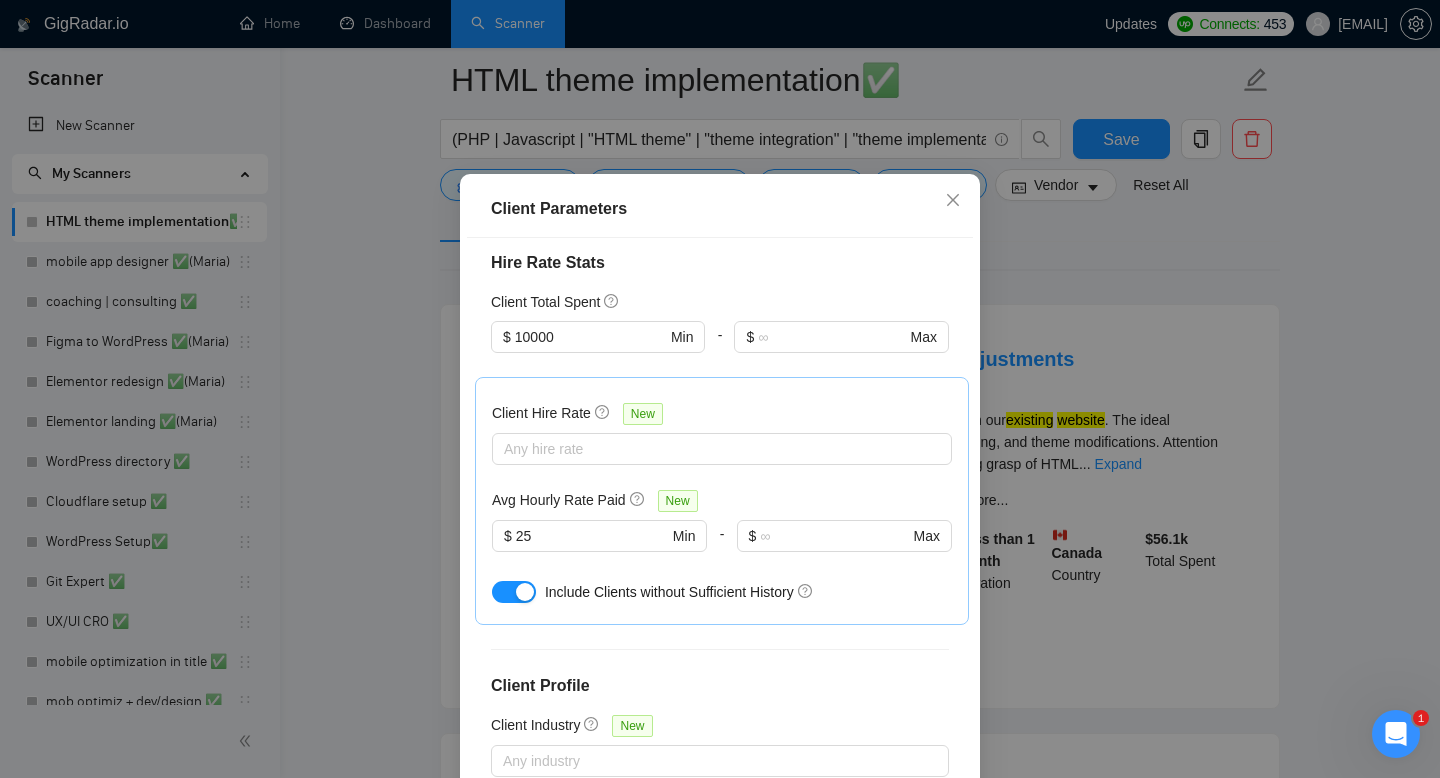scroll, scrollTop: 504, scrollLeft: 0, axis: vertical 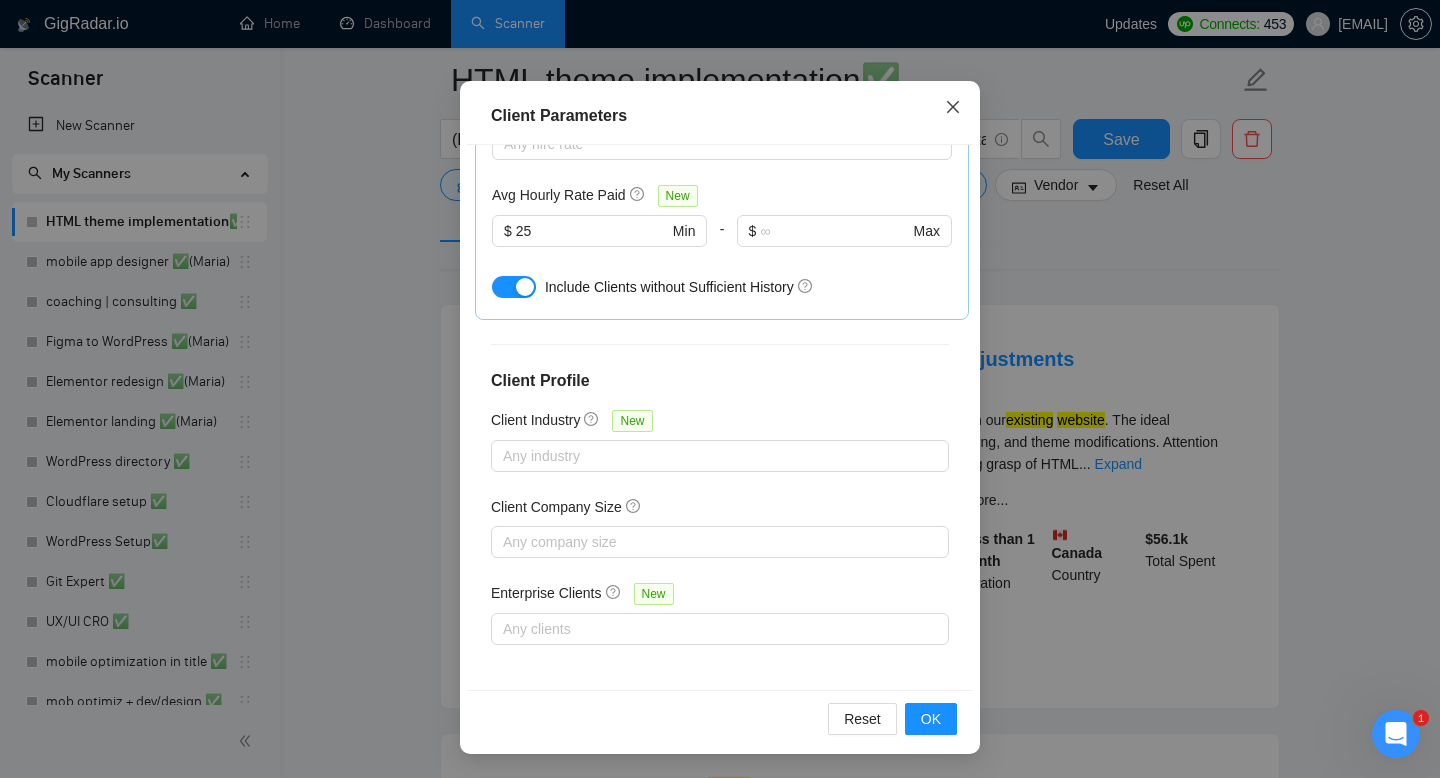 click 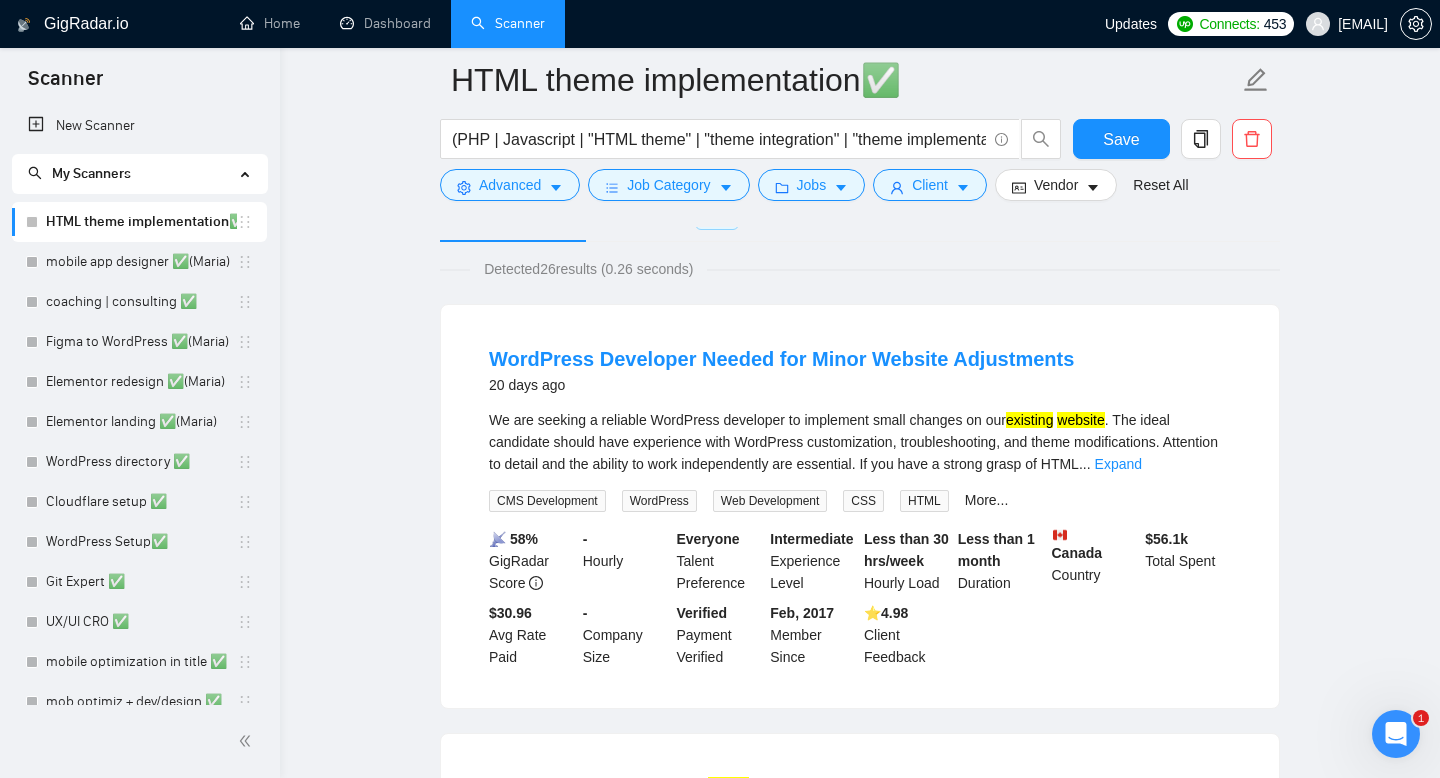scroll, scrollTop: 38, scrollLeft: 0, axis: vertical 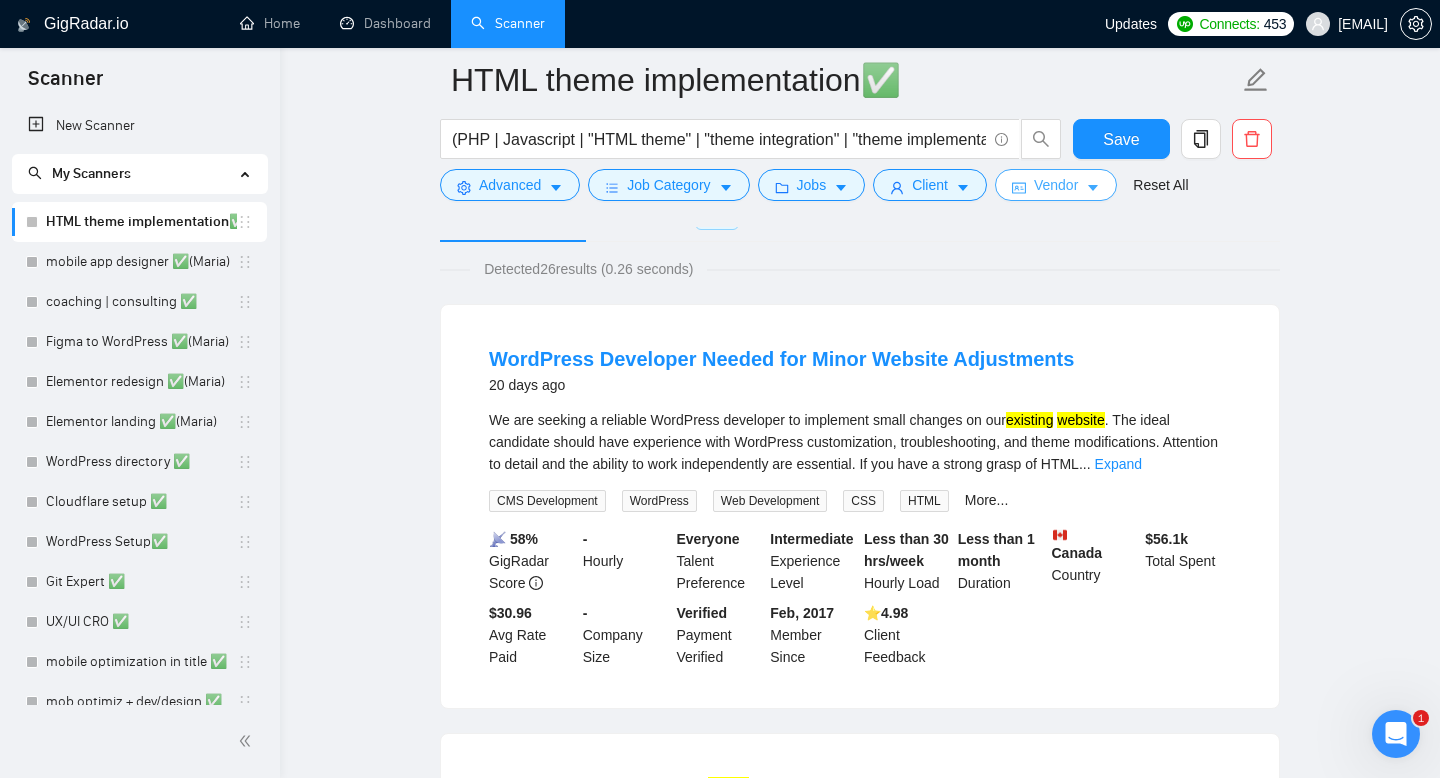 click on "Vendor" at bounding box center [1056, 185] 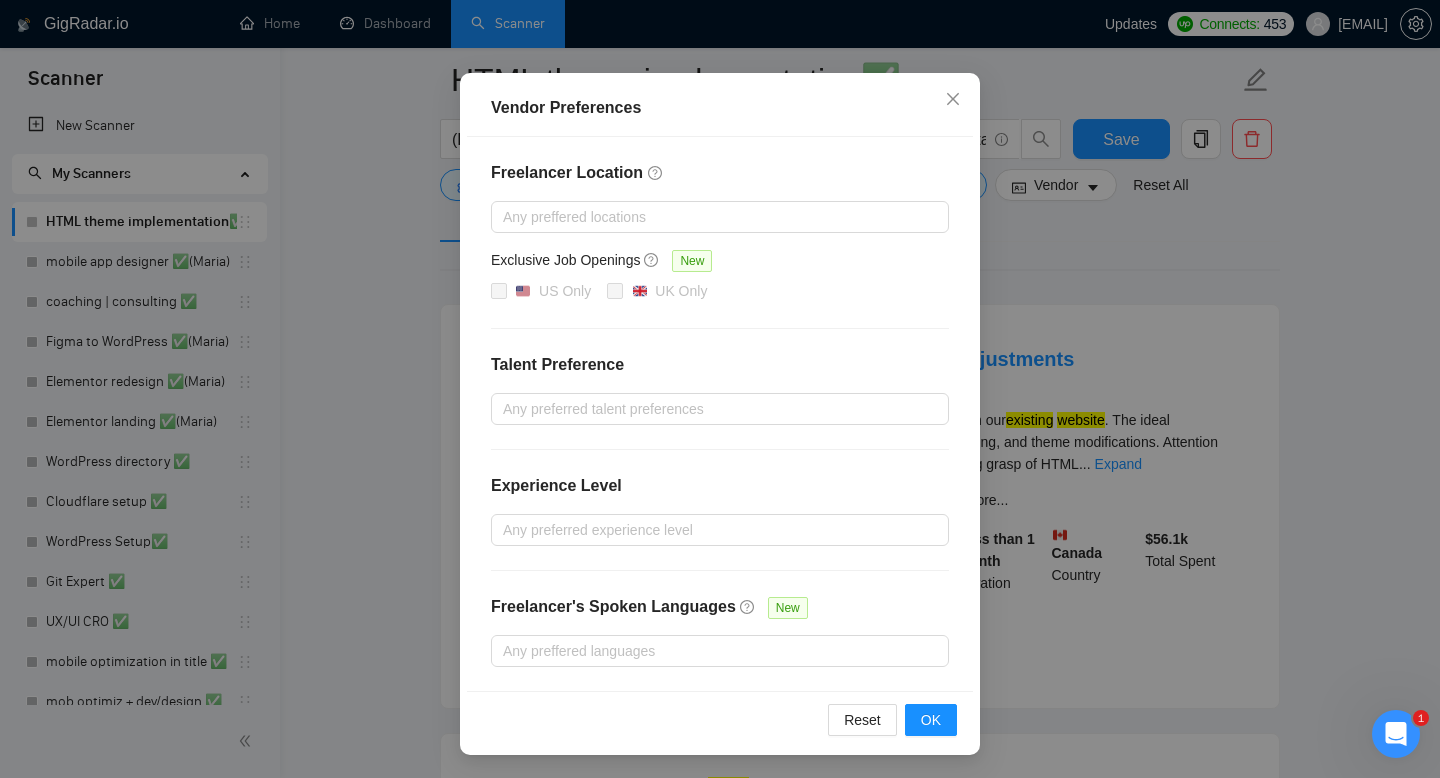 scroll, scrollTop: 0, scrollLeft: 0, axis: both 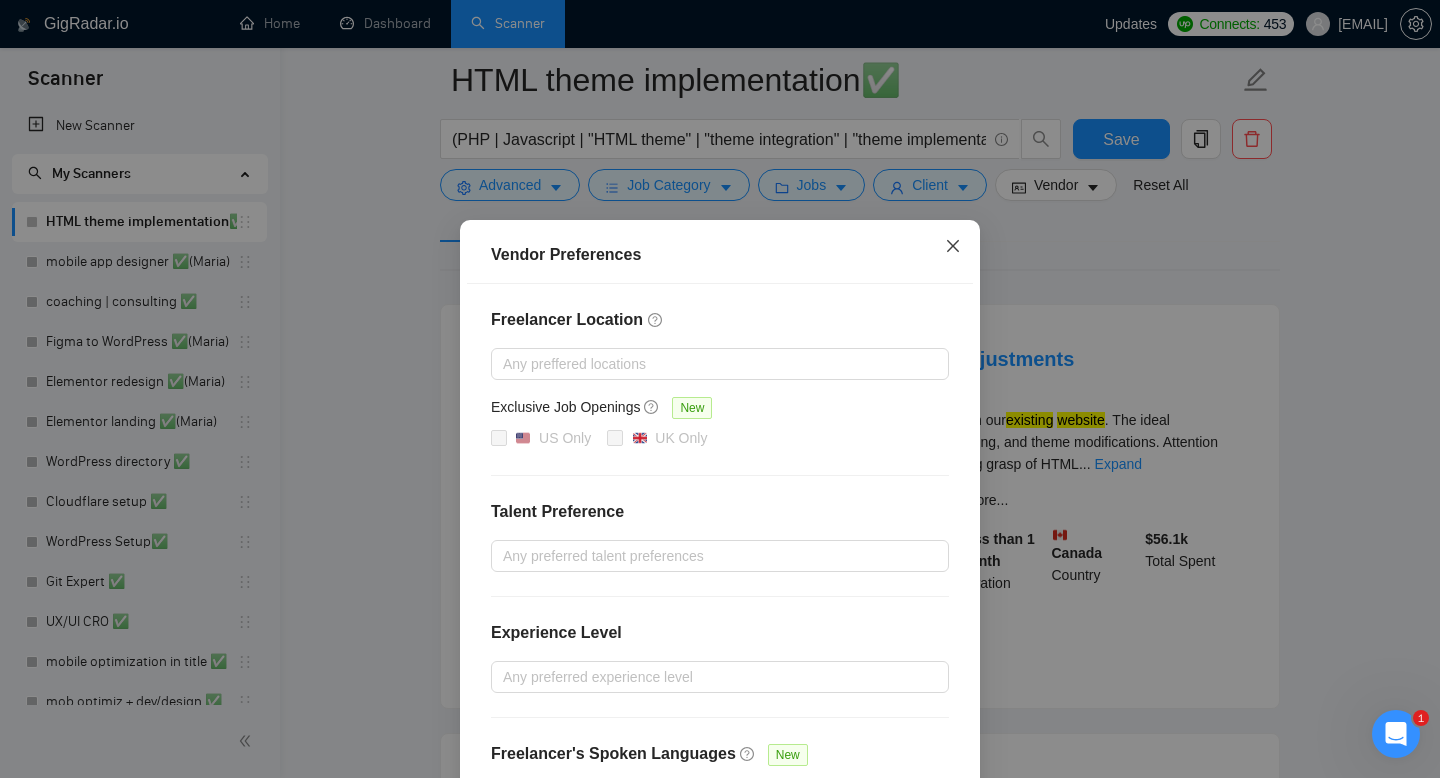 click 